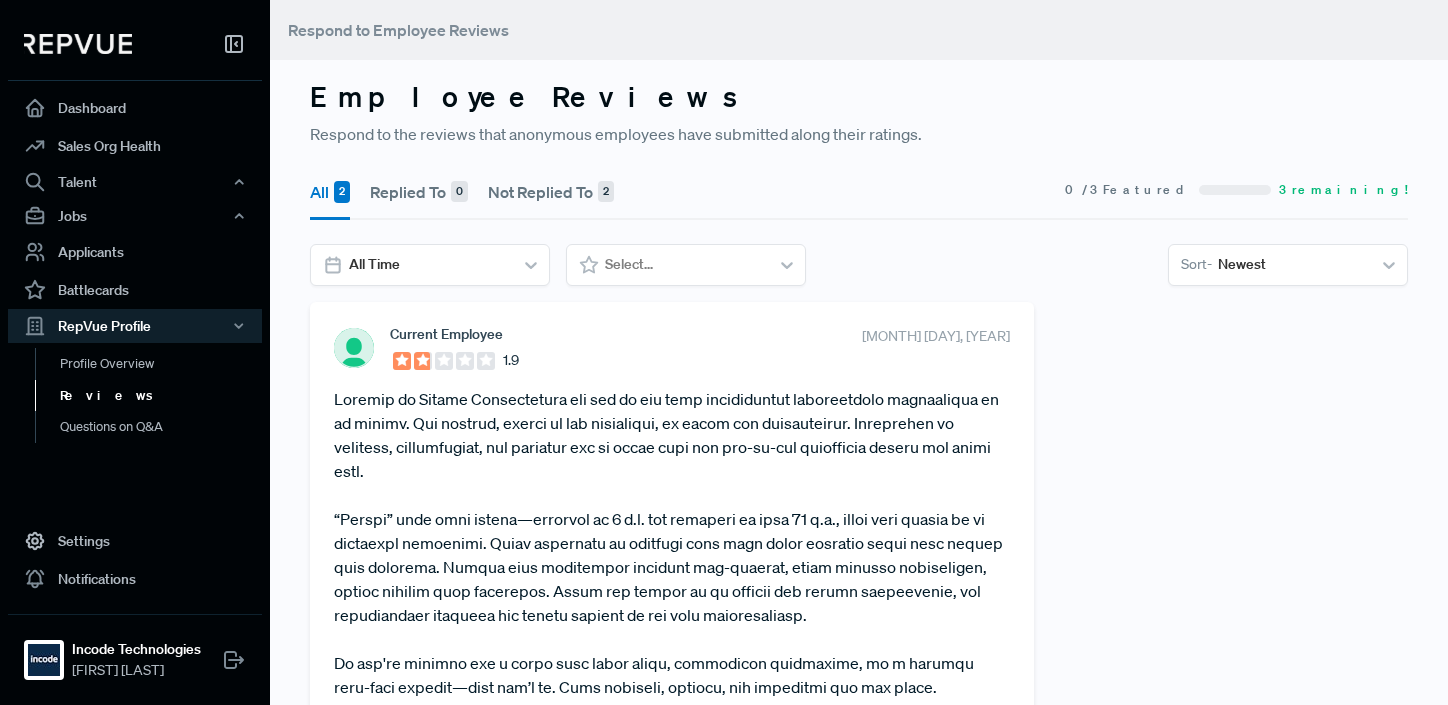 scroll, scrollTop: 0, scrollLeft: 0, axis: both 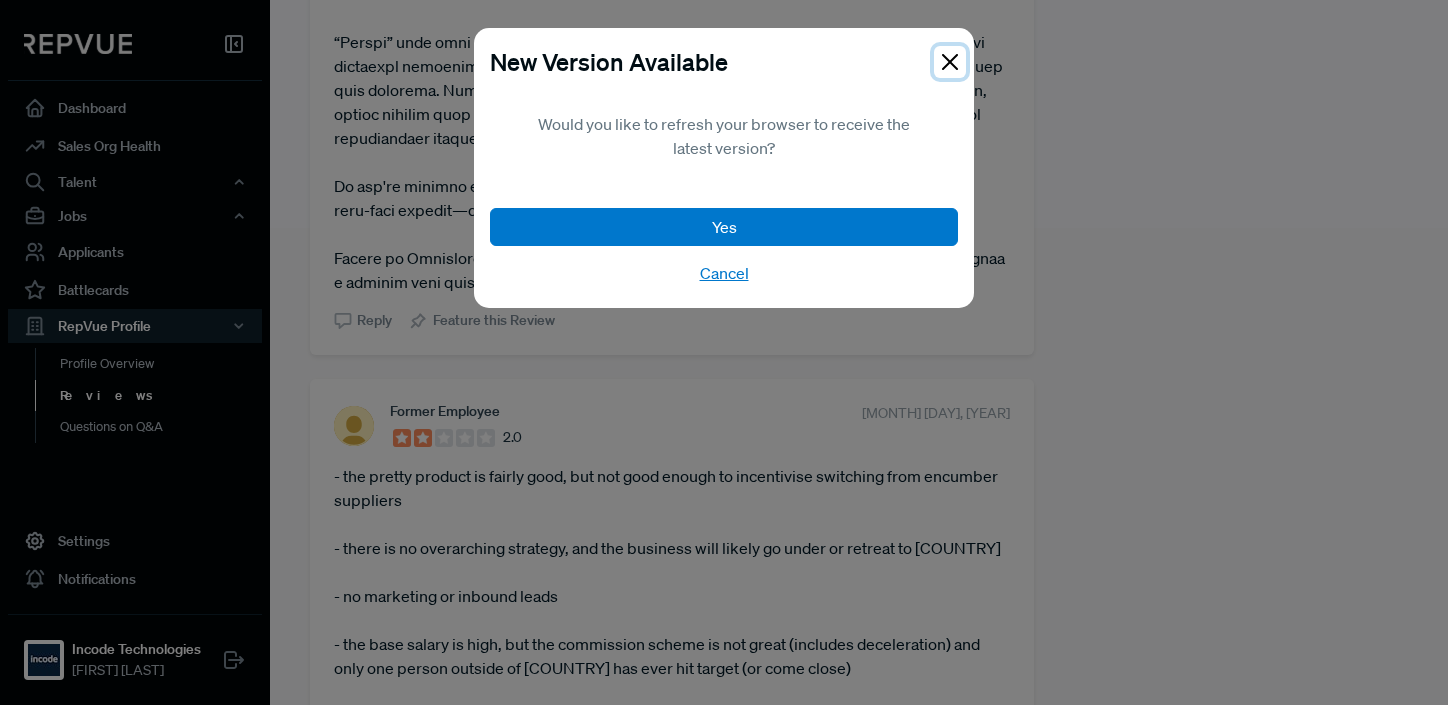 click at bounding box center (950, 62) 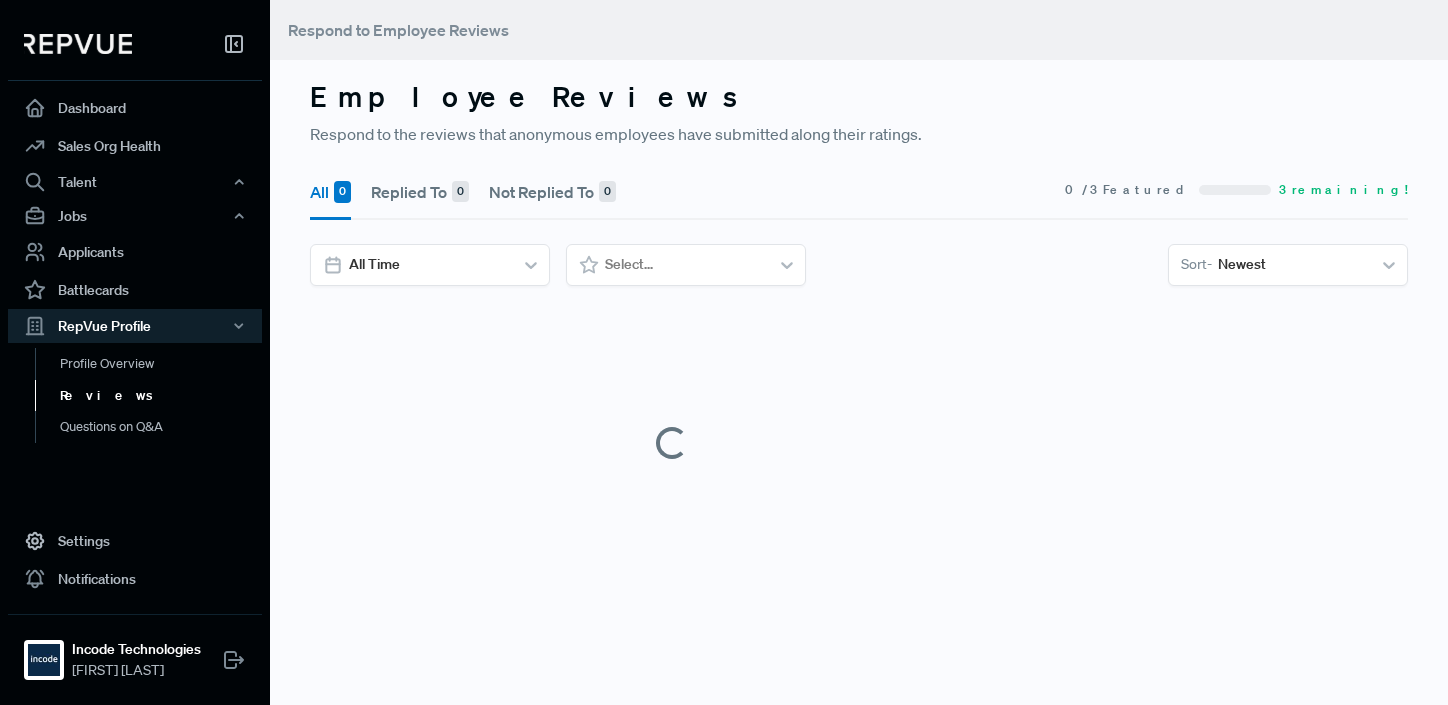 scroll, scrollTop: 0, scrollLeft: 0, axis: both 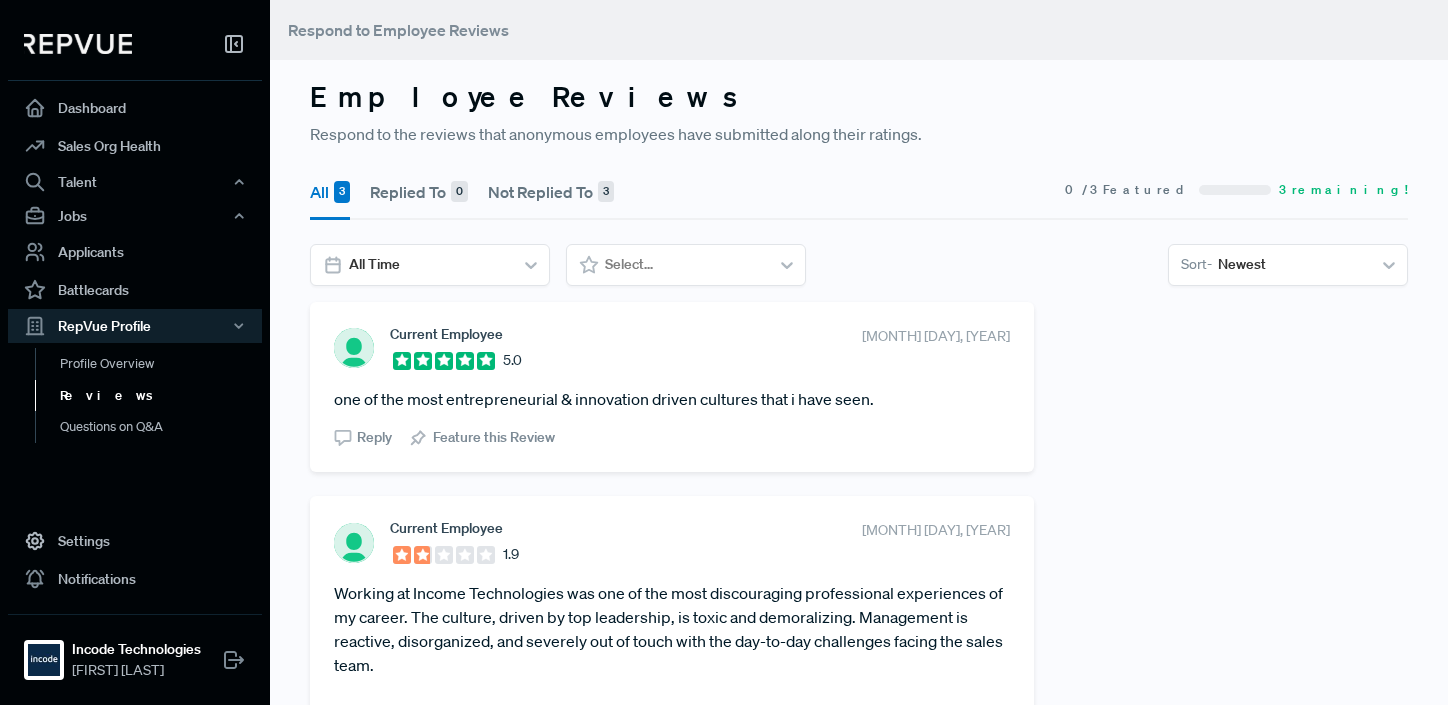 click on "Respond to the reviews that anonymous employees have submitted along their ratings." at bounding box center (859, 134) 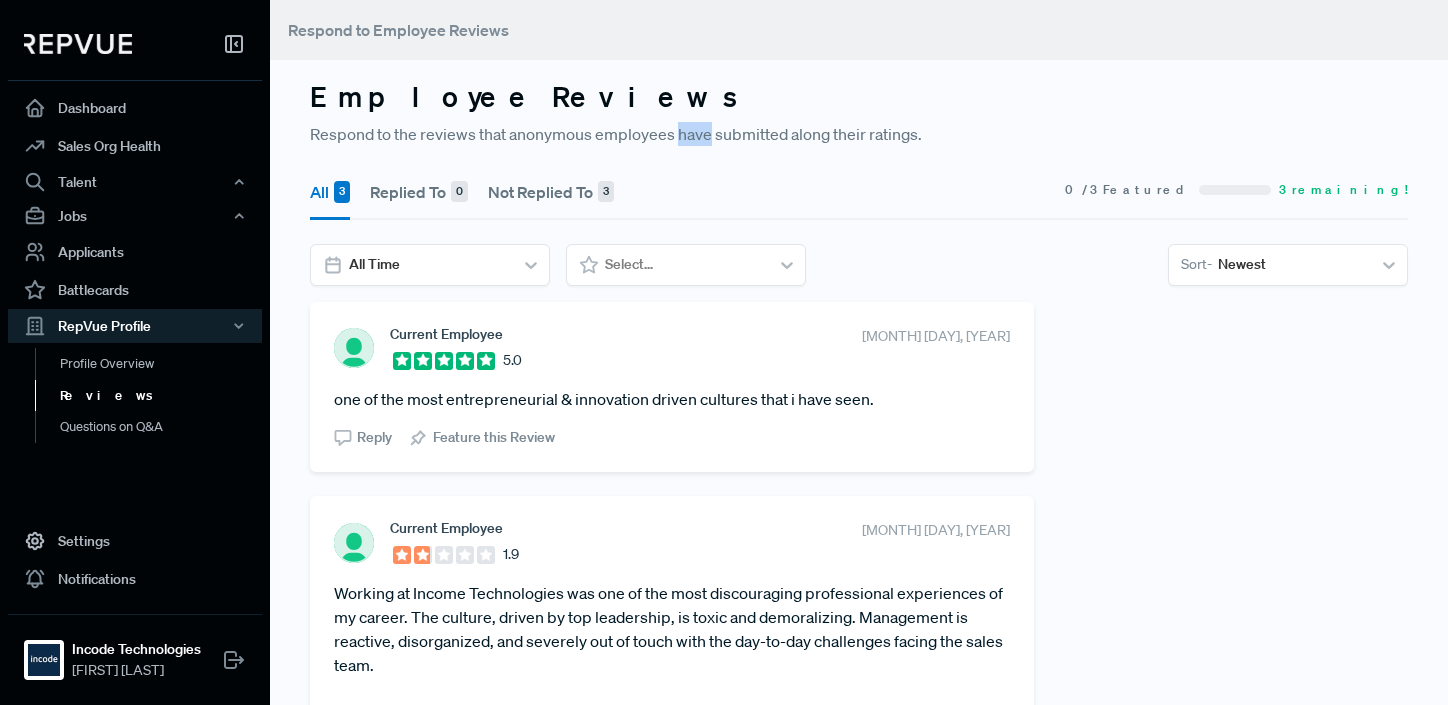 click on "Respond to the reviews that anonymous employees have submitted along their ratings." at bounding box center [859, 134] 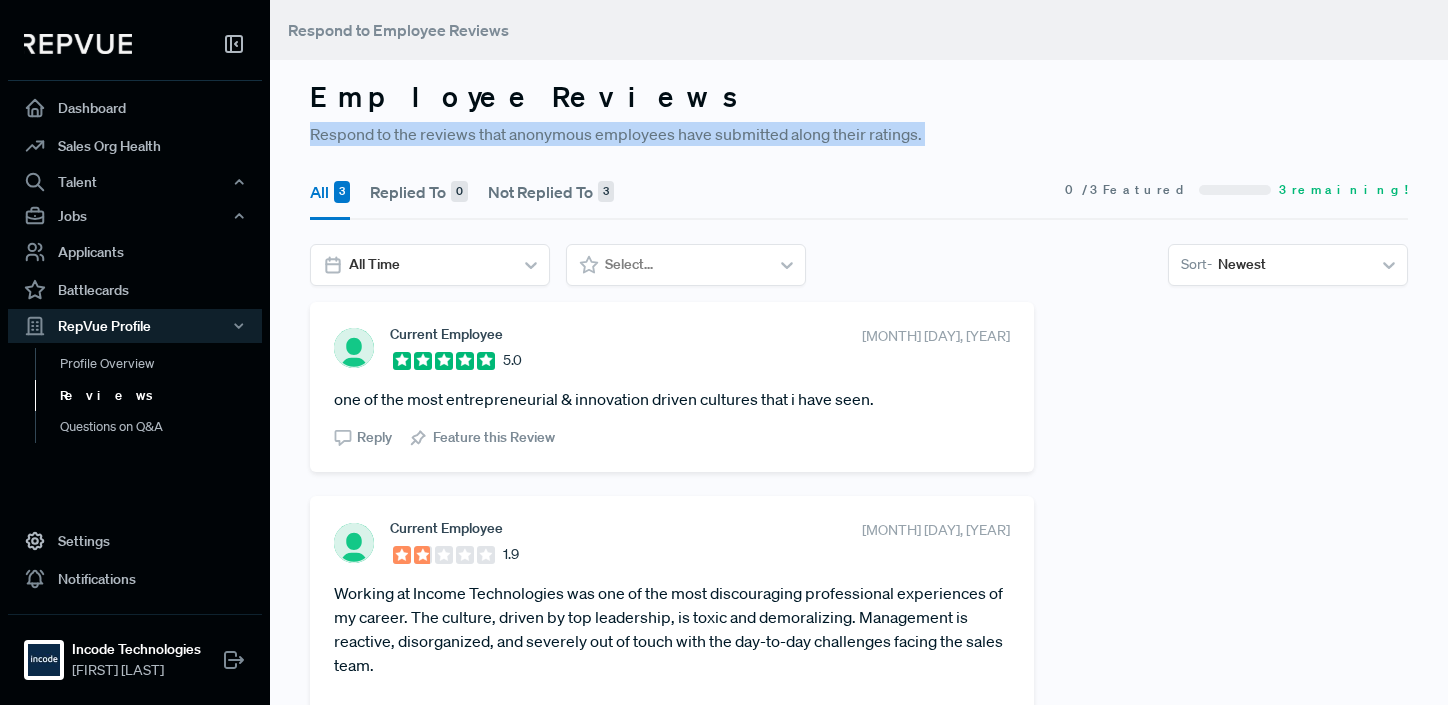 click on "Respond to the reviews that anonymous employees have submitted along their ratings." at bounding box center (859, 134) 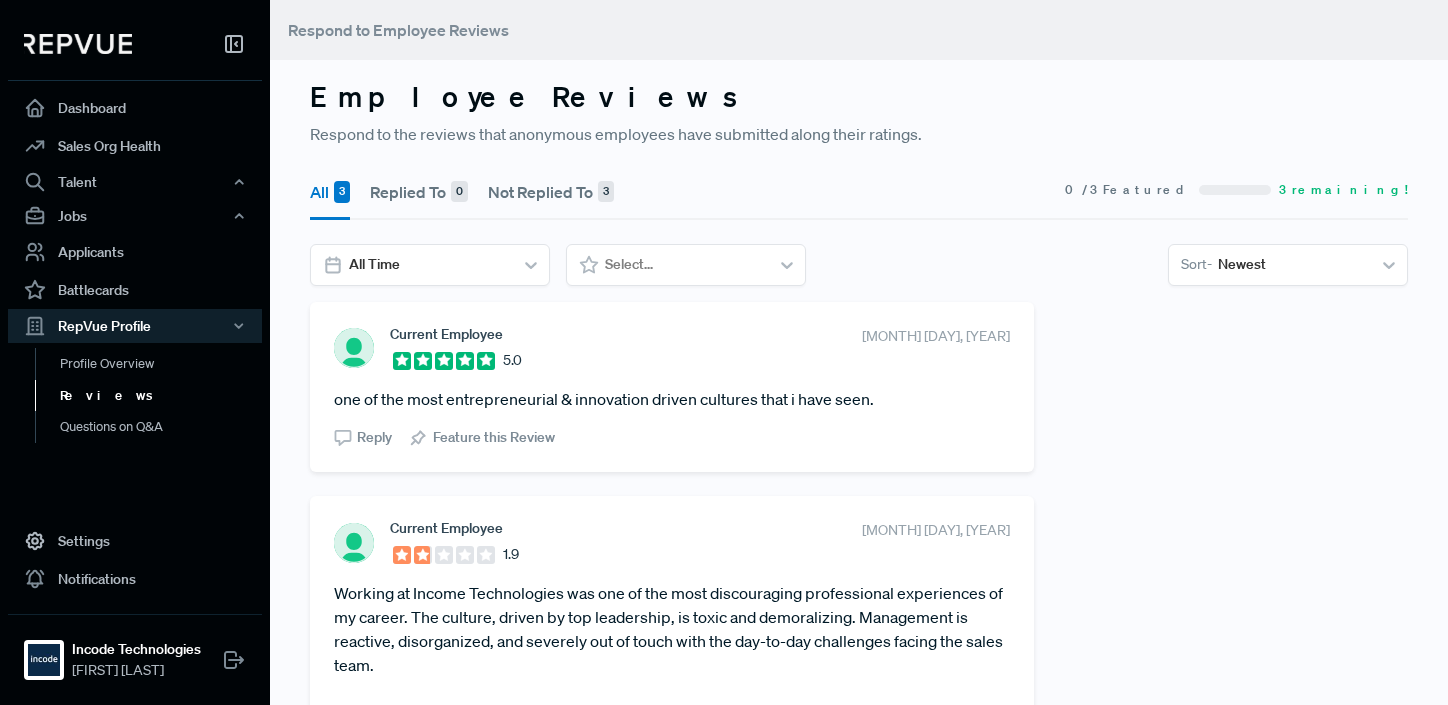 click on "Respond to the reviews that anonymous employees have submitted along their ratings." at bounding box center (859, 134) 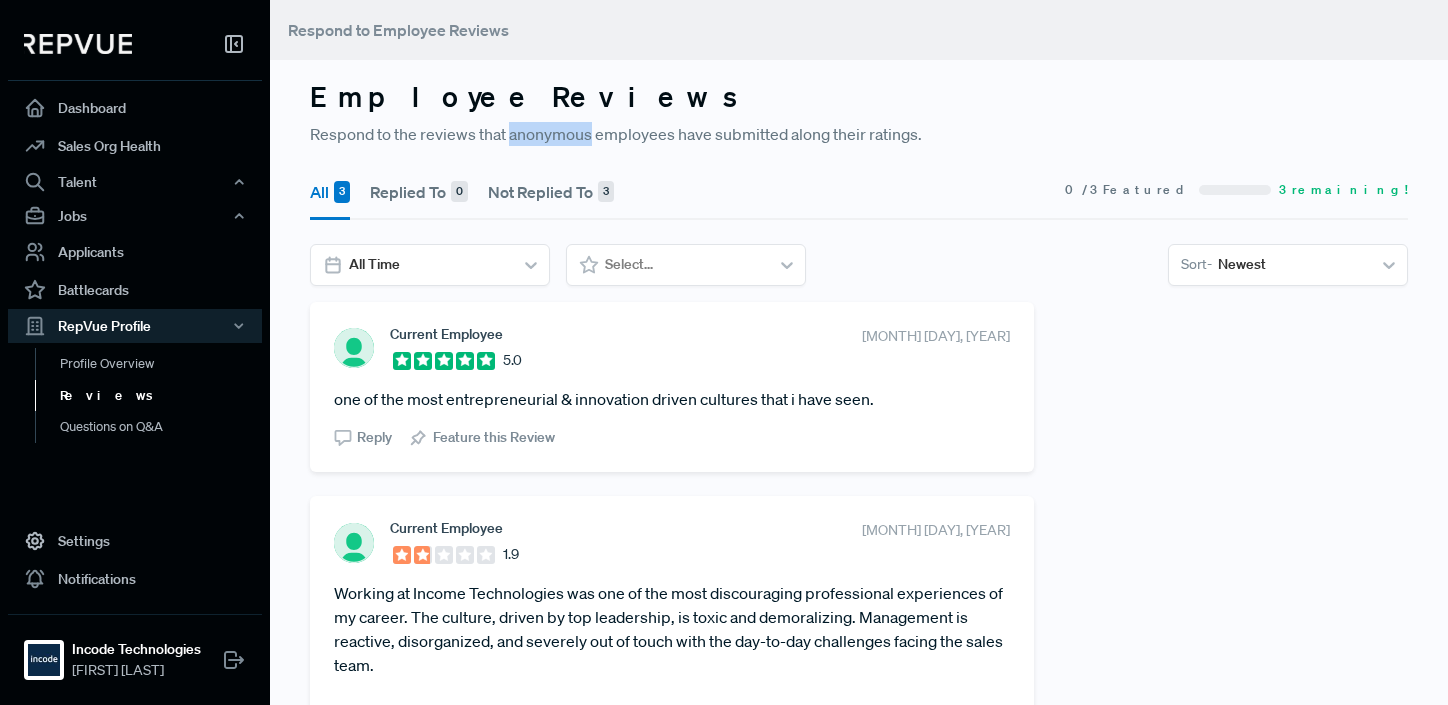 click on "Respond to the reviews that anonymous employees have submitted along their ratings." at bounding box center [859, 134] 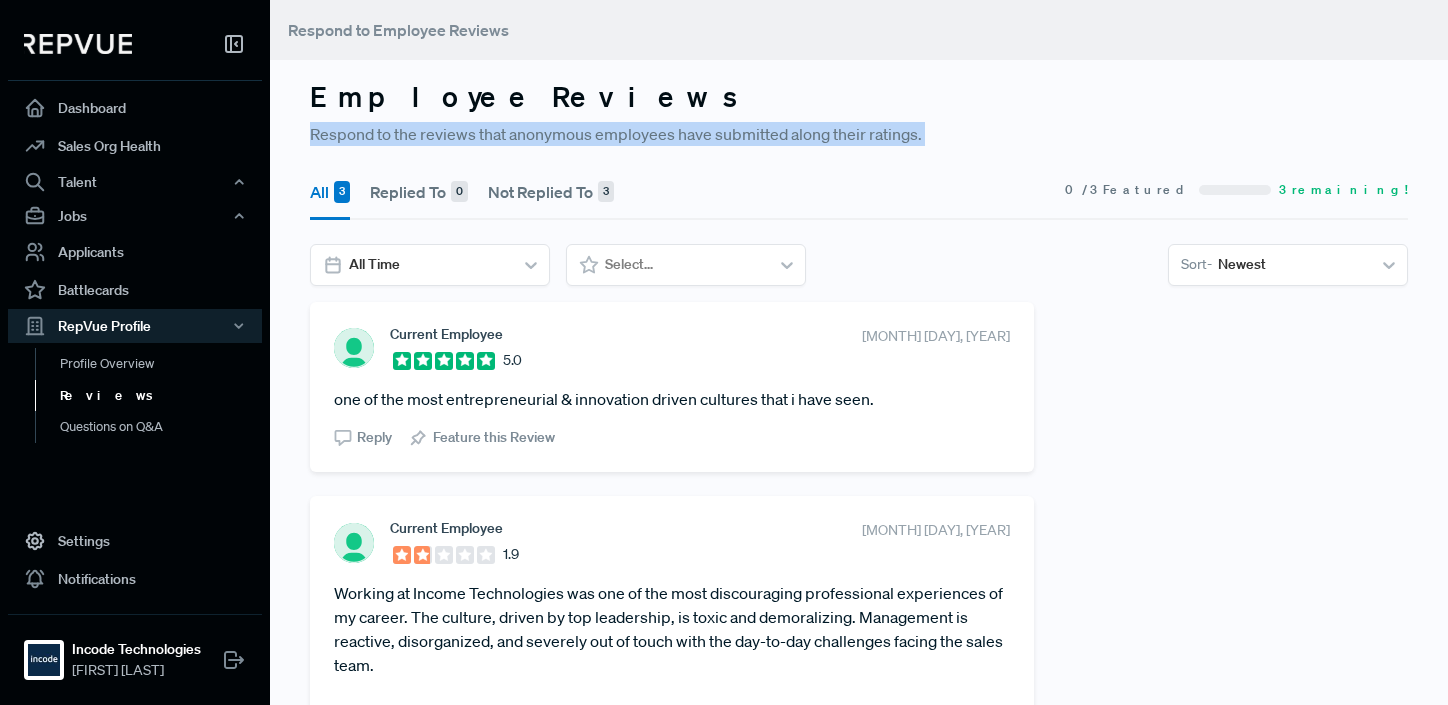 click on "Respond to the reviews that anonymous employees have submitted along their ratings." at bounding box center [859, 134] 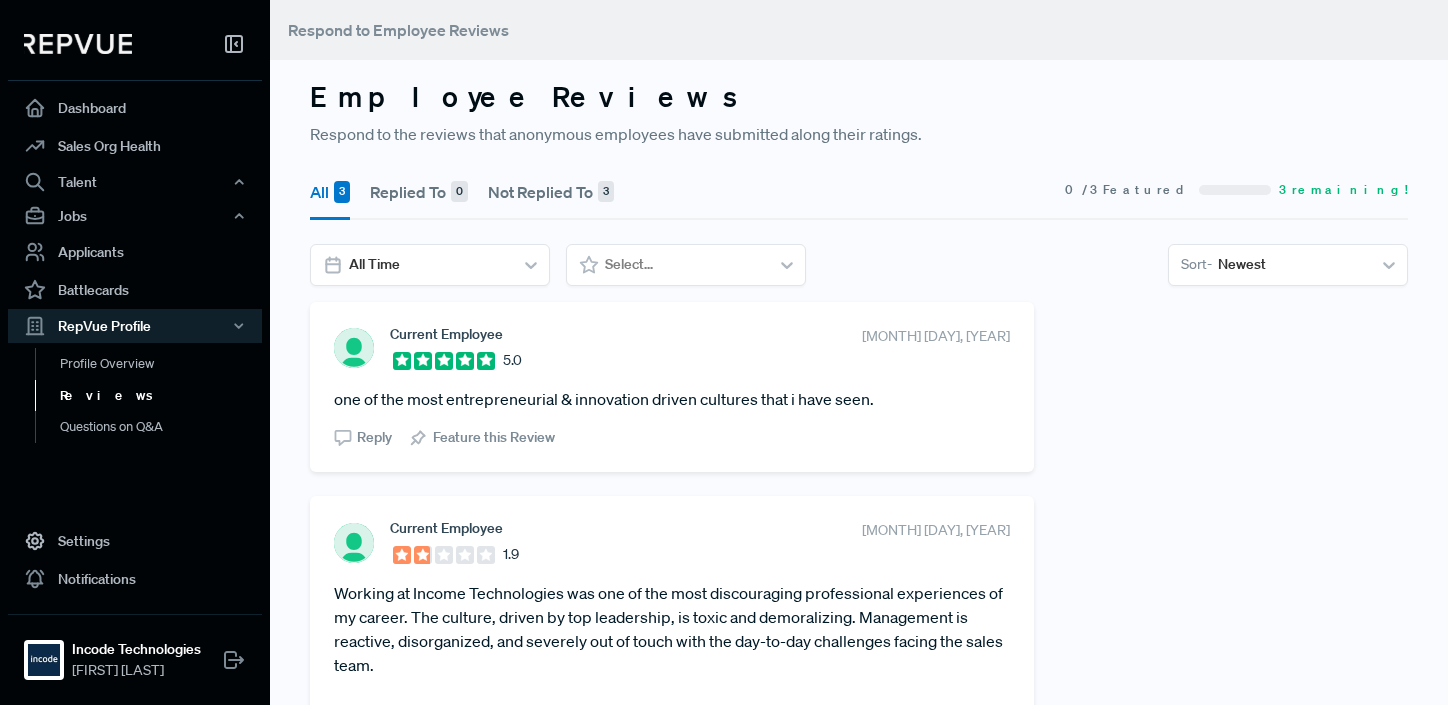 click on "Respond to the reviews that anonymous employees have submitted along their ratings." at bounding box center [859, 134] 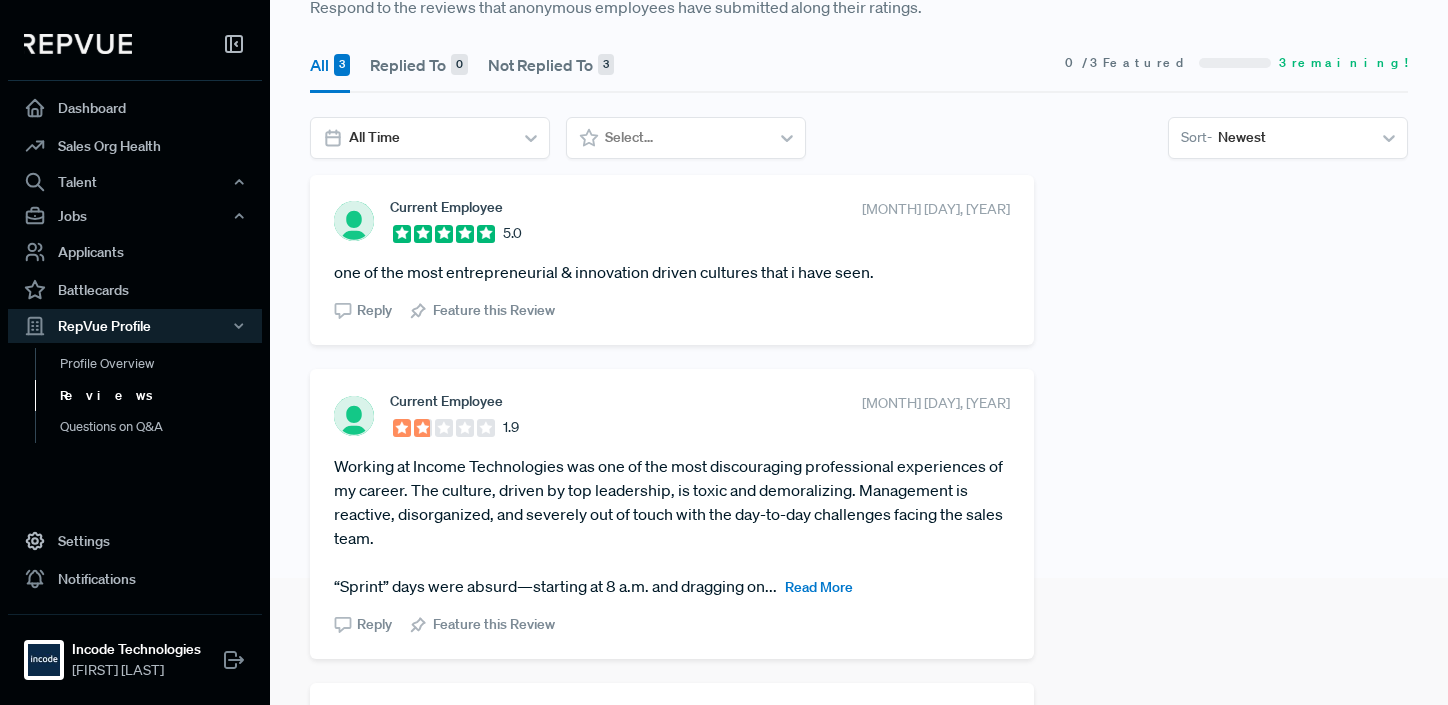 scroll, scrollTop: 0, scrollLeft: 0, axis: both 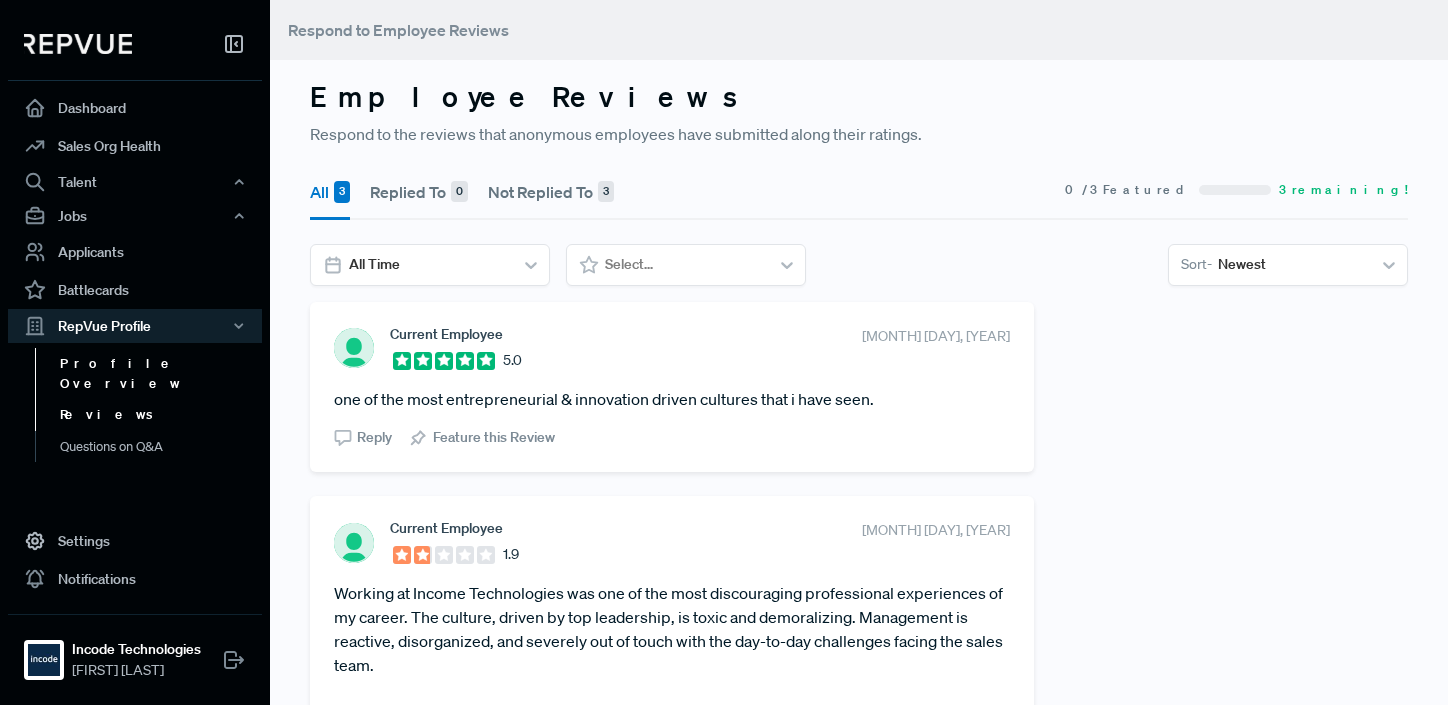 click on "Profile Overview" at bounding box center (162, 373) 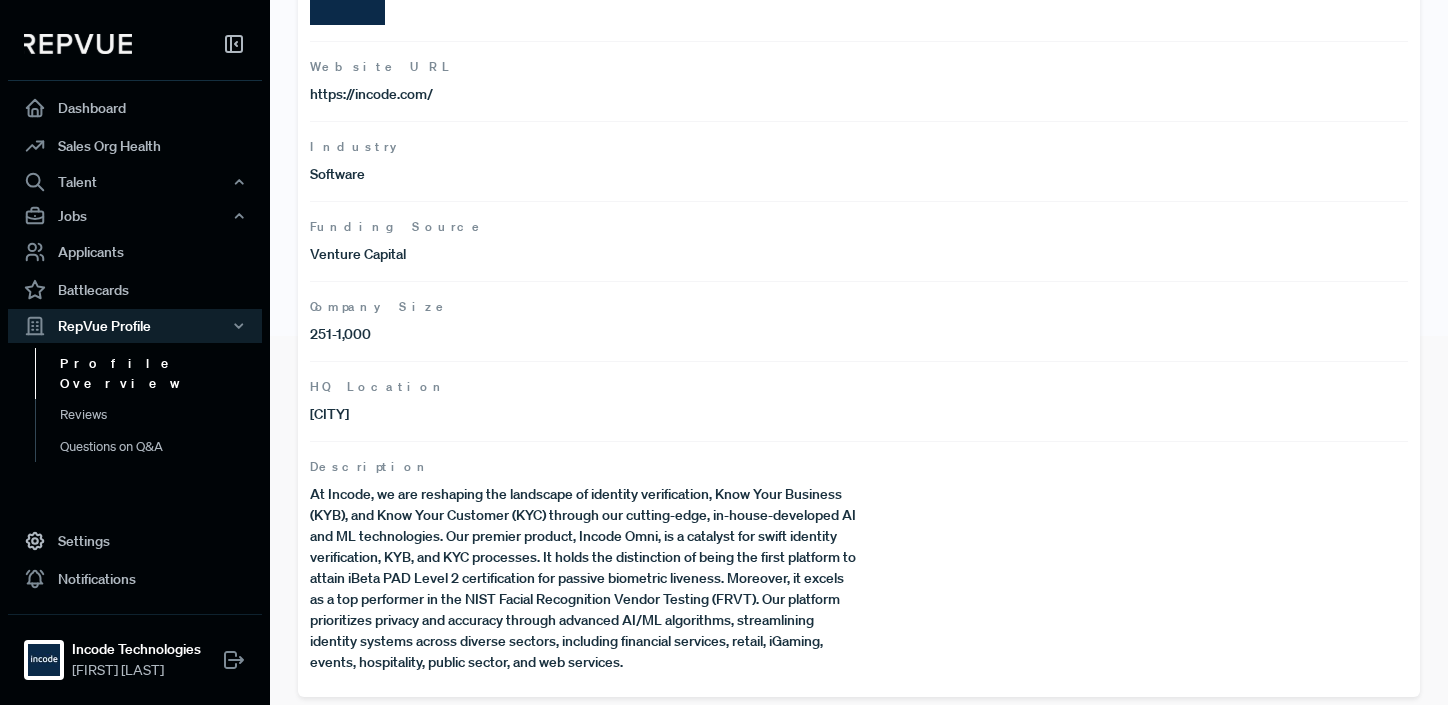 scroll, scrollTop: 377, scrollLeft: 0, axis: vertical 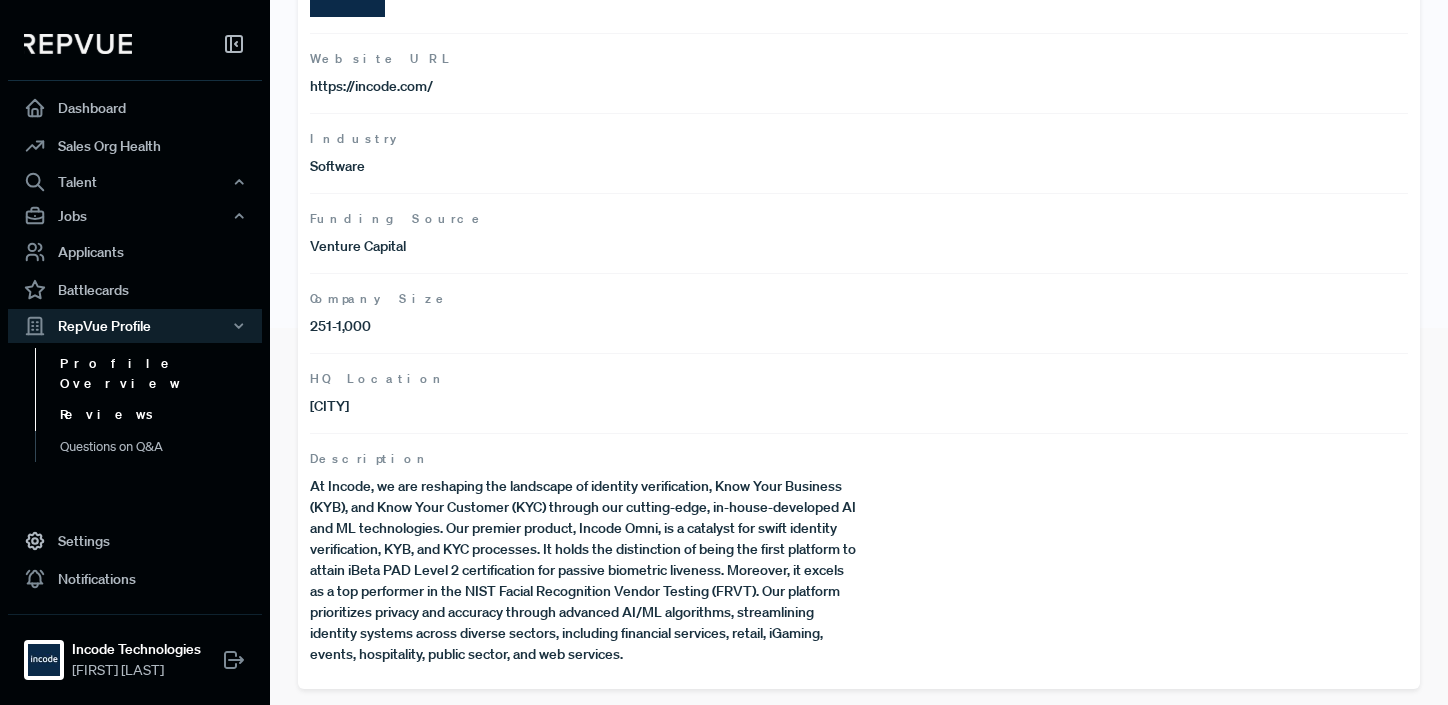 click on "Reviews" at bounding box center [162, 415] 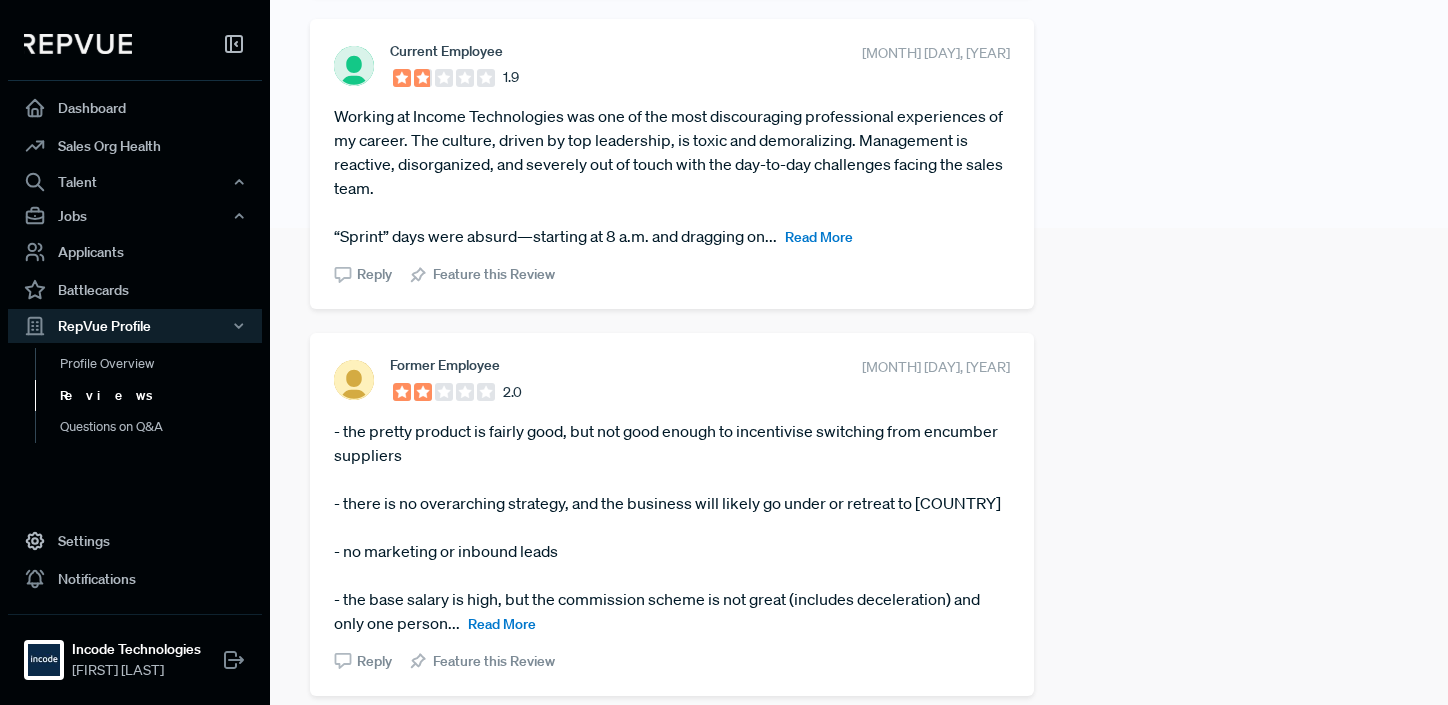 scroll, scrollTop: 444, scrollLeft: 0, axis: vertical 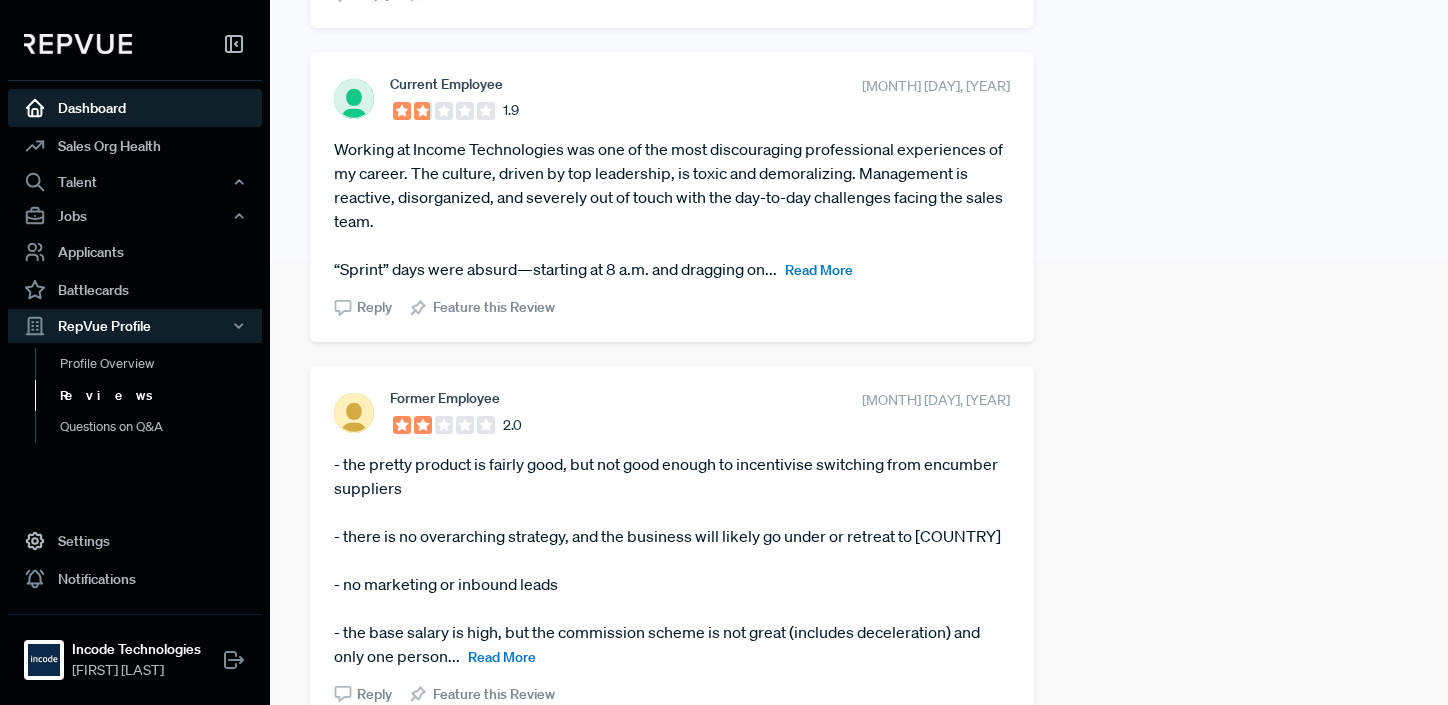 click on "Dashboard" at bounding box center (135, 108) 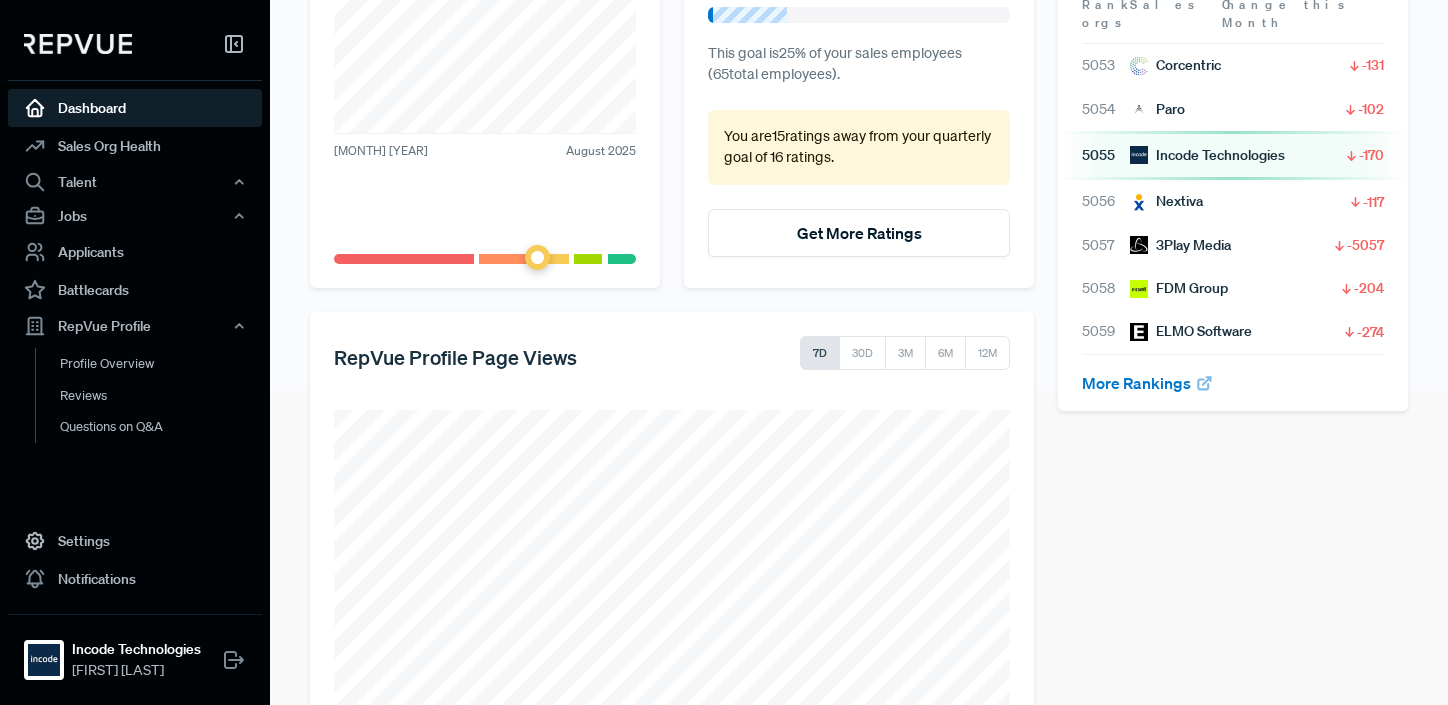 scroll, scrollTop: 412, scrollLeft: 0, axis: vertical 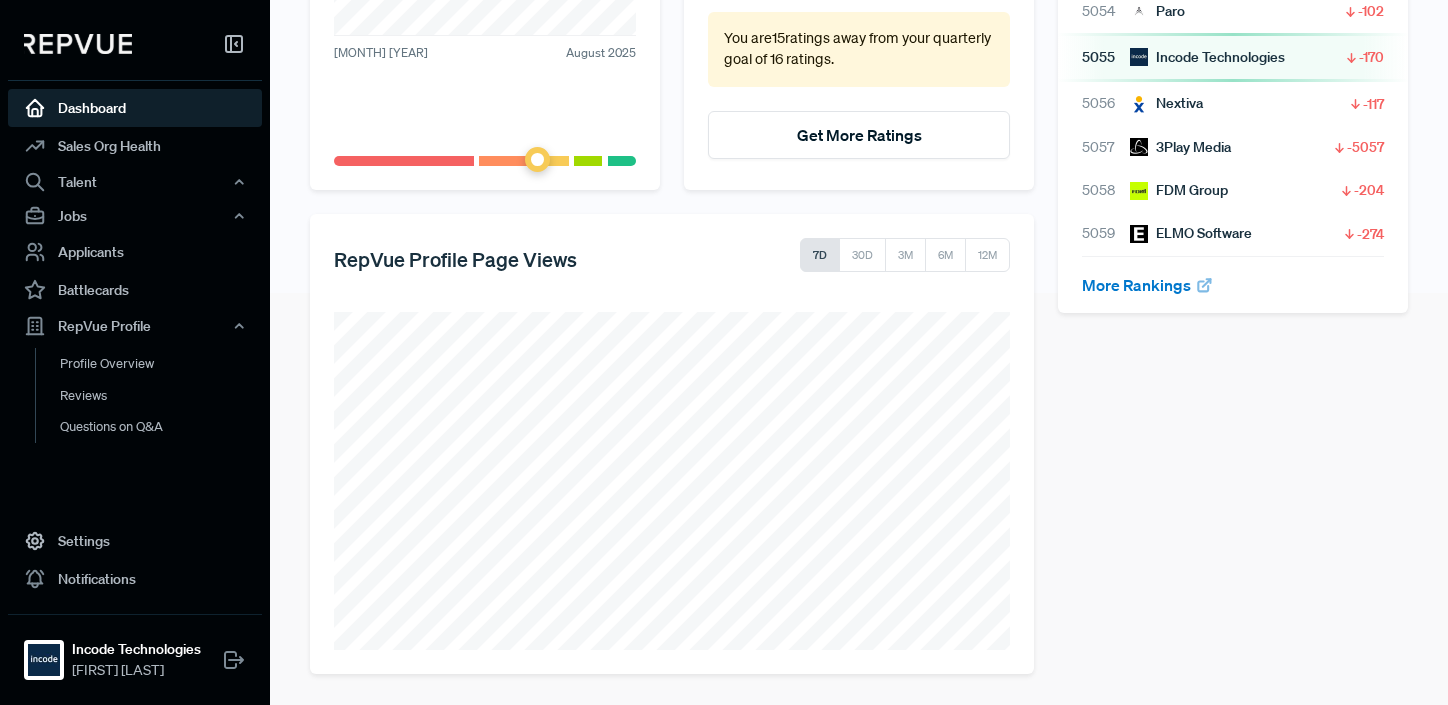 click on "RepVue Profile Page Views 7D 30D 3M 6M 12M" at bounding box center (672, 263) 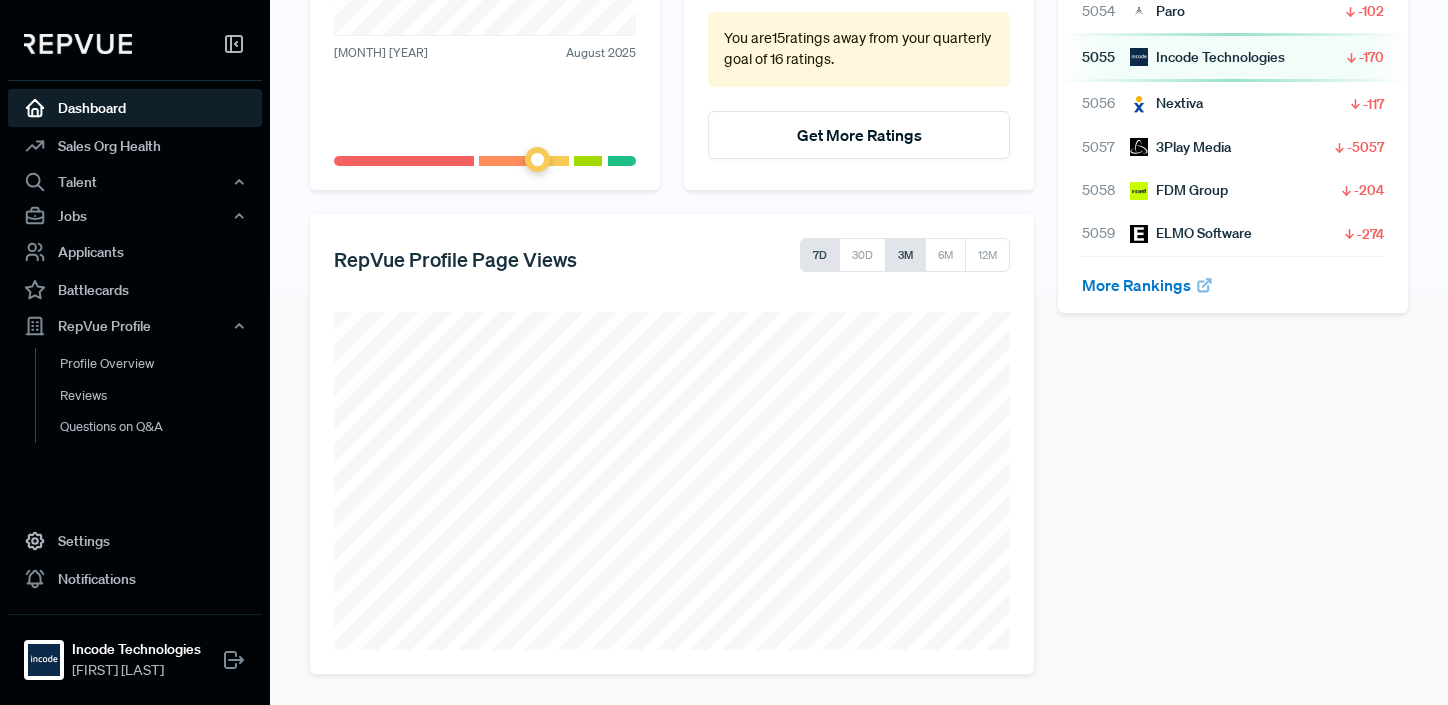 click on "3M" at bounding box center (905, 255) 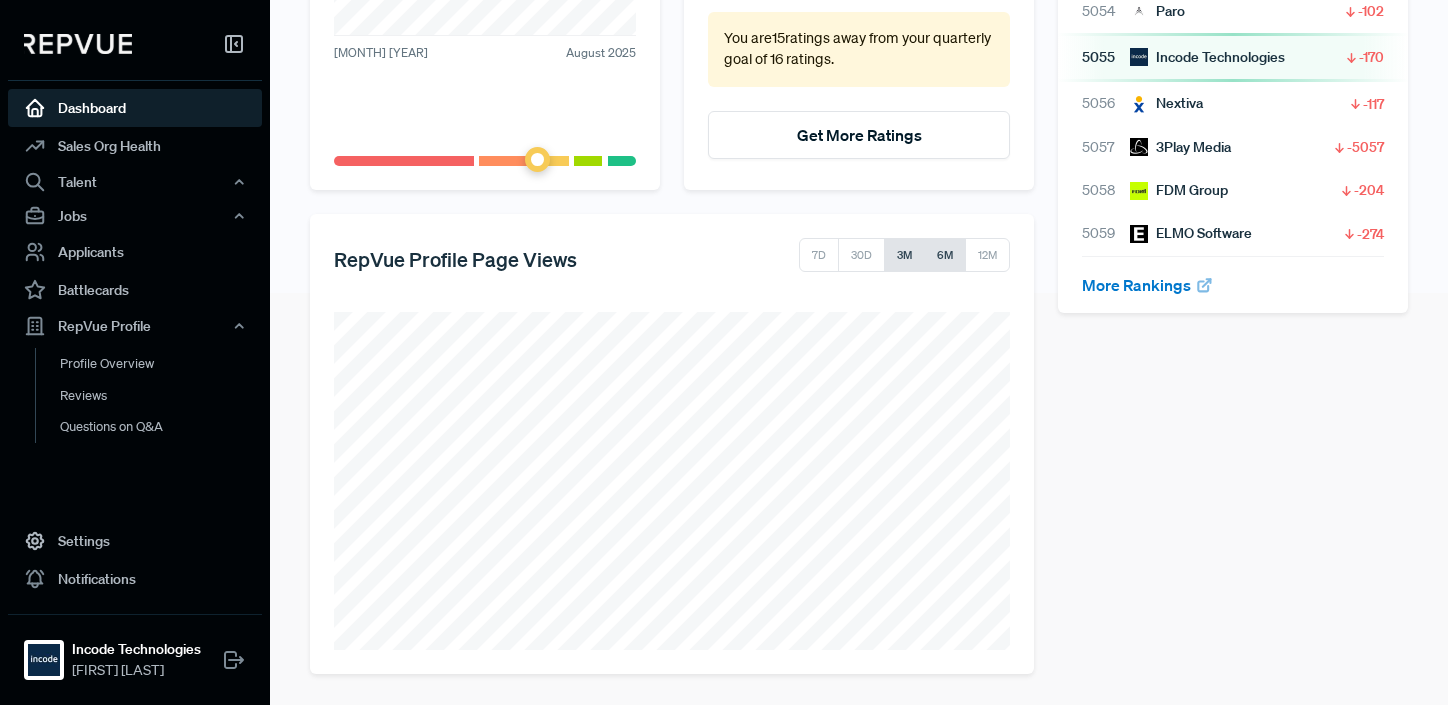 click on "6M" at bounding box center (945, 255) 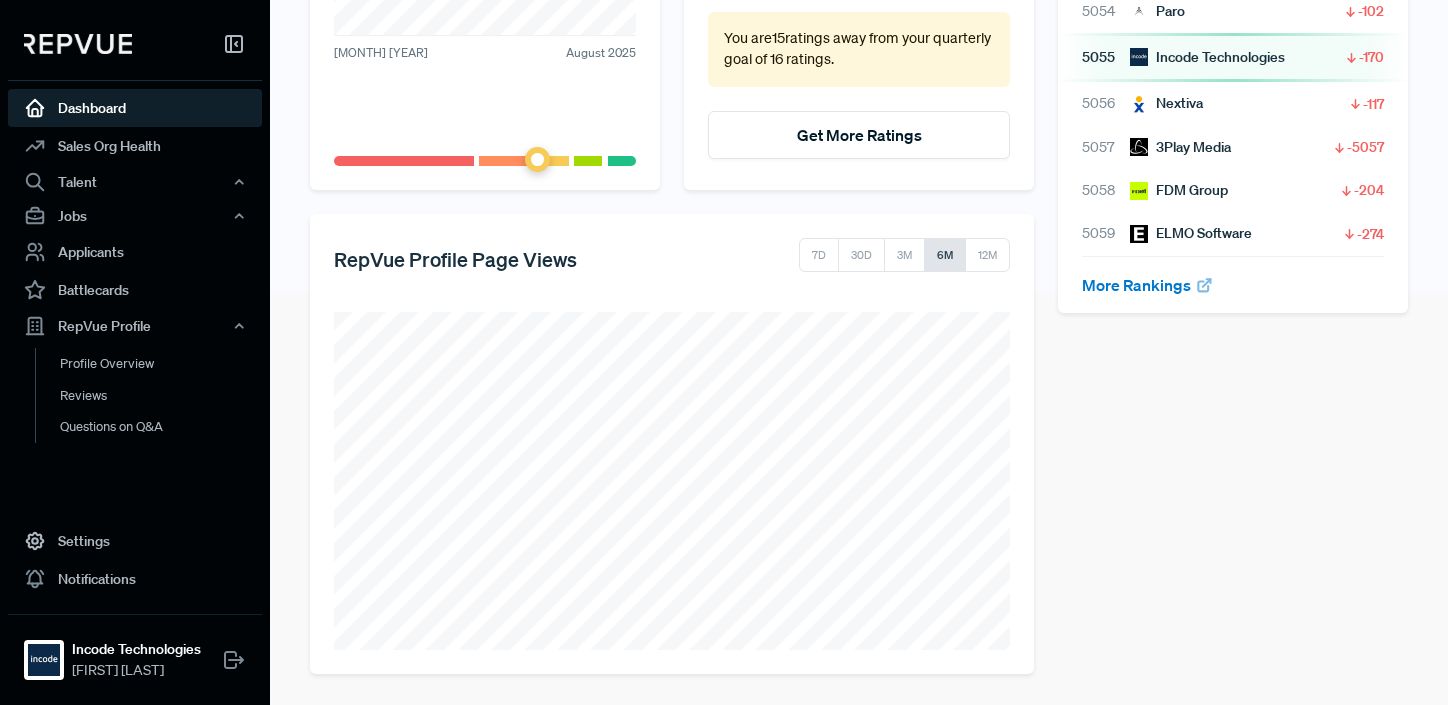 click on "RepVue Profile Page Views 7D 30D 3M 6M 12M" at bounding box center (672, 444) 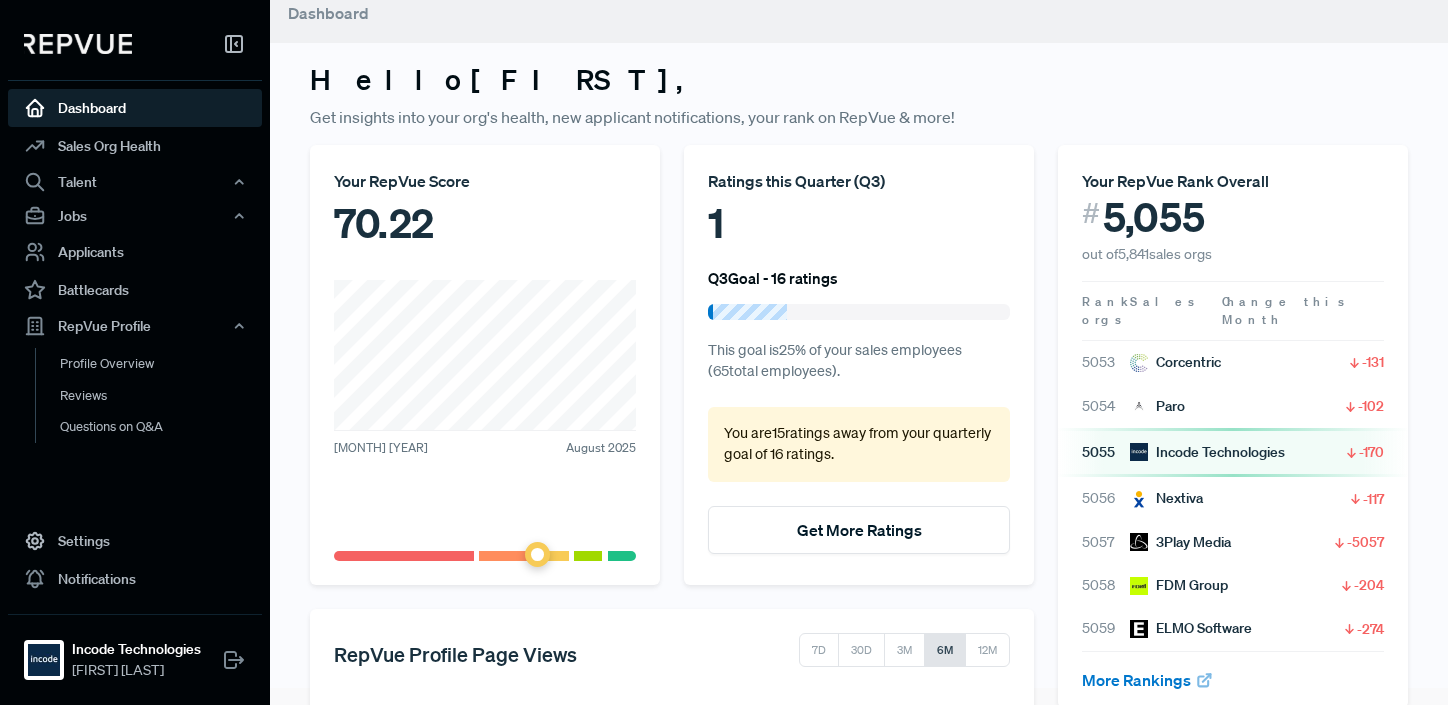 scroll, scrollTop: 0, scrollLeft: 0, axis: both 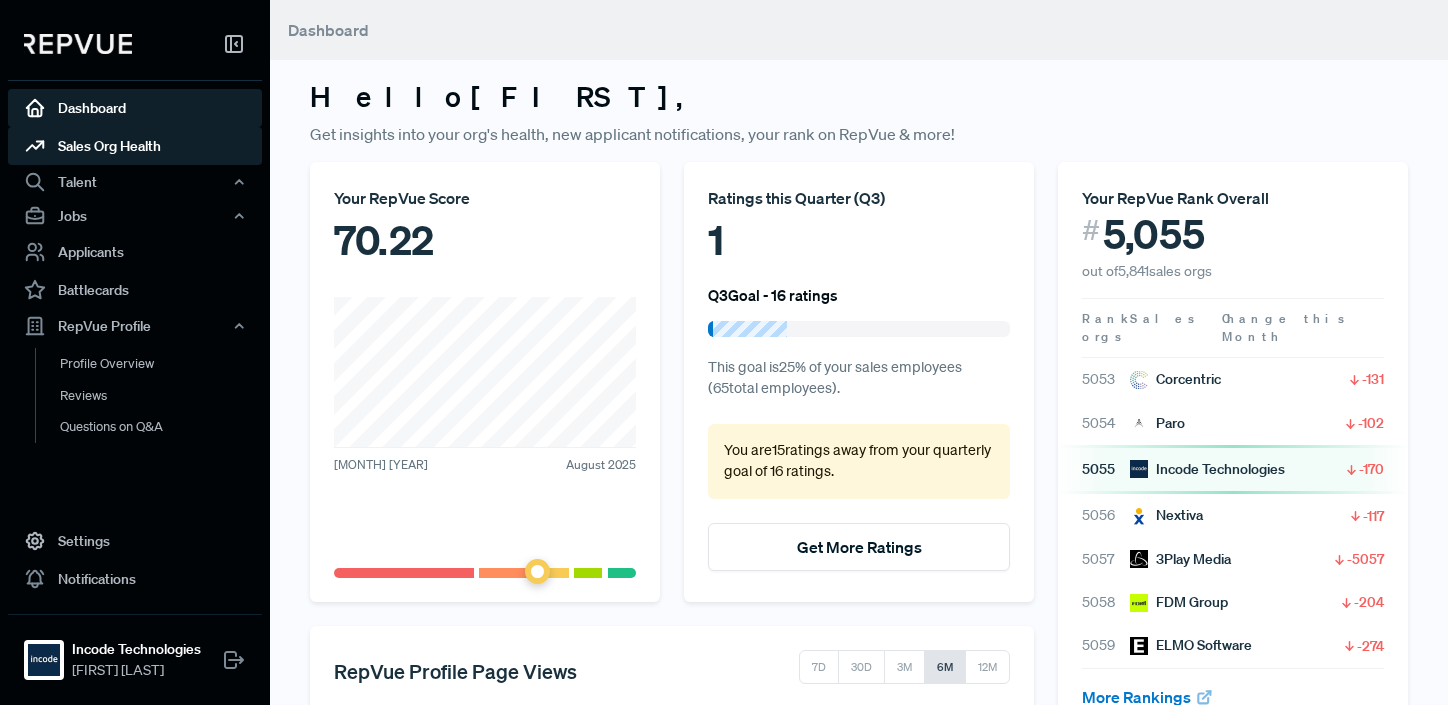 click on "Sales Org Health" at bounding box center (135, 146) 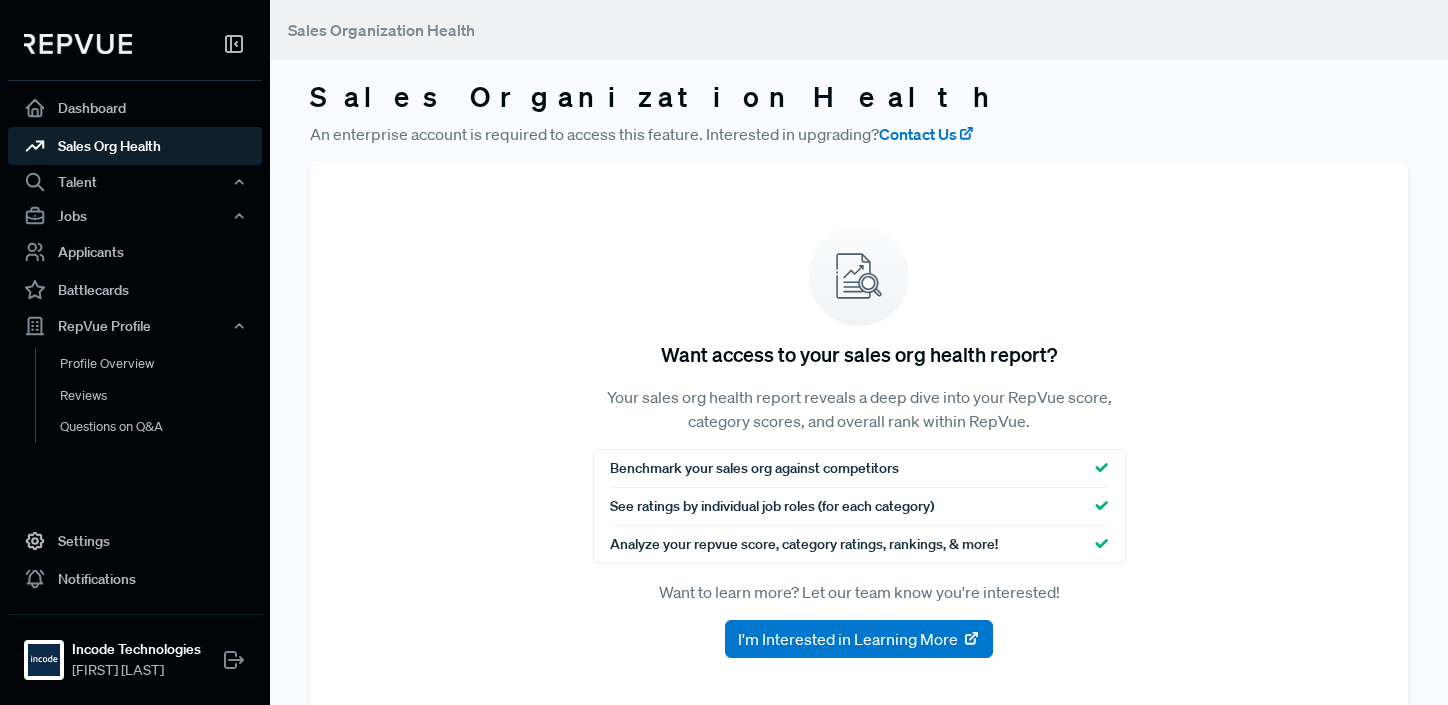 scroll, scrollTop: 49, scrollLeft: 0, axis: vertical 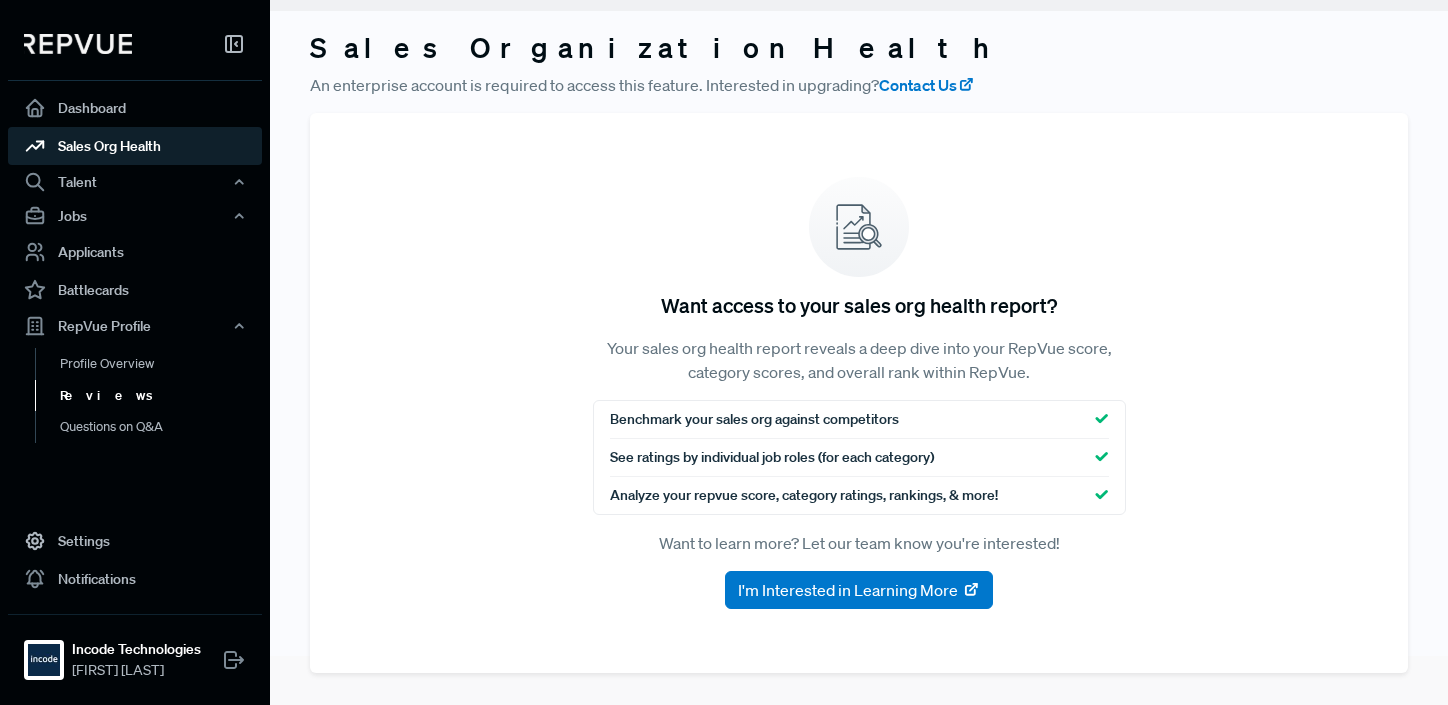 click on "Reviews" at bounding box center [162, 395] 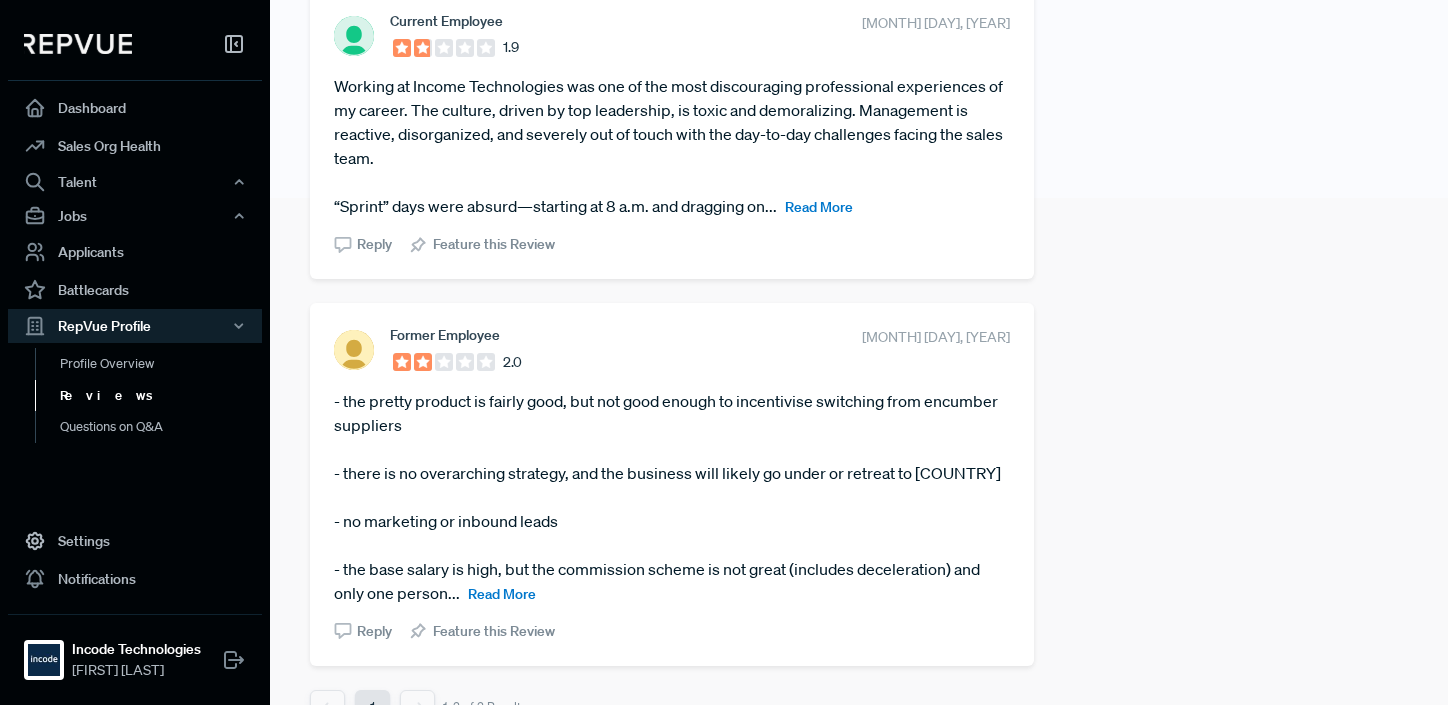 scroll, scrollTop: 519, scrollLeft: 0, axis: vertical 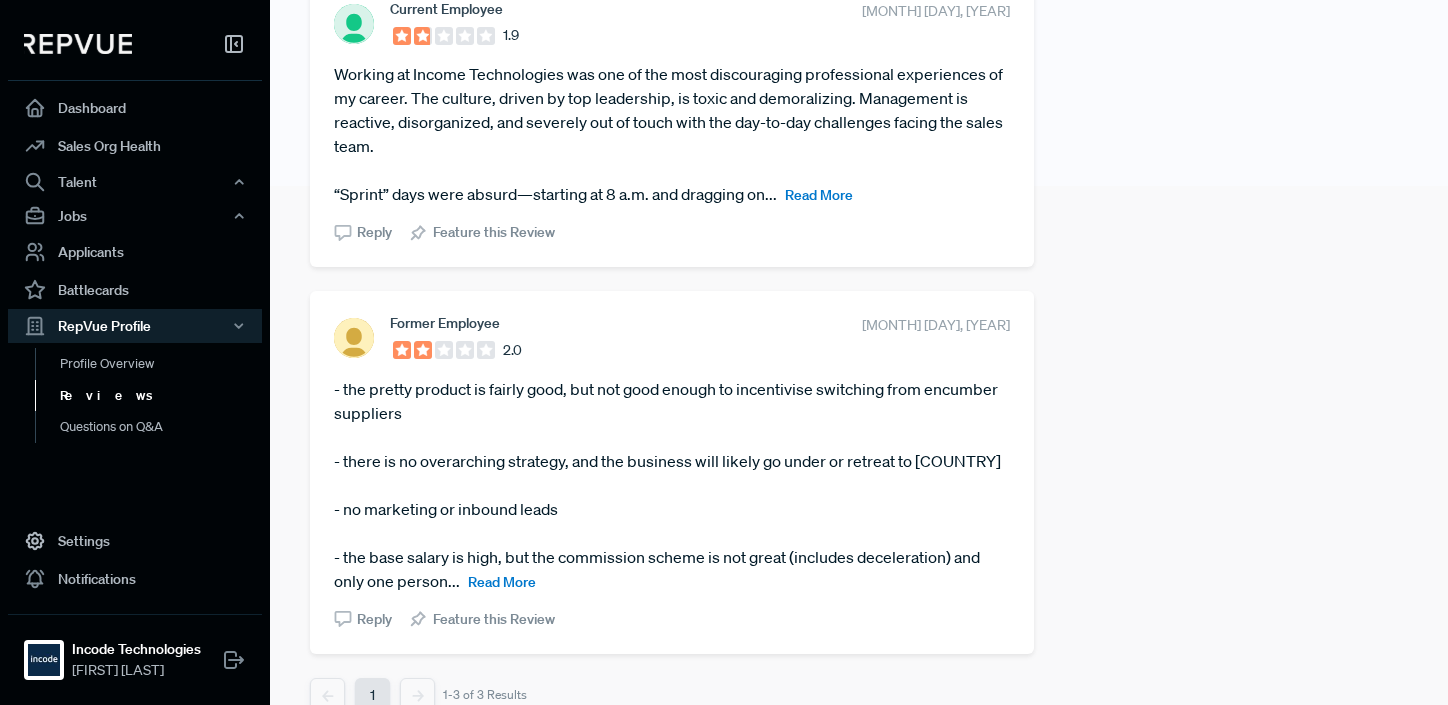 click on "Read More" at bounding box center (819, 195) 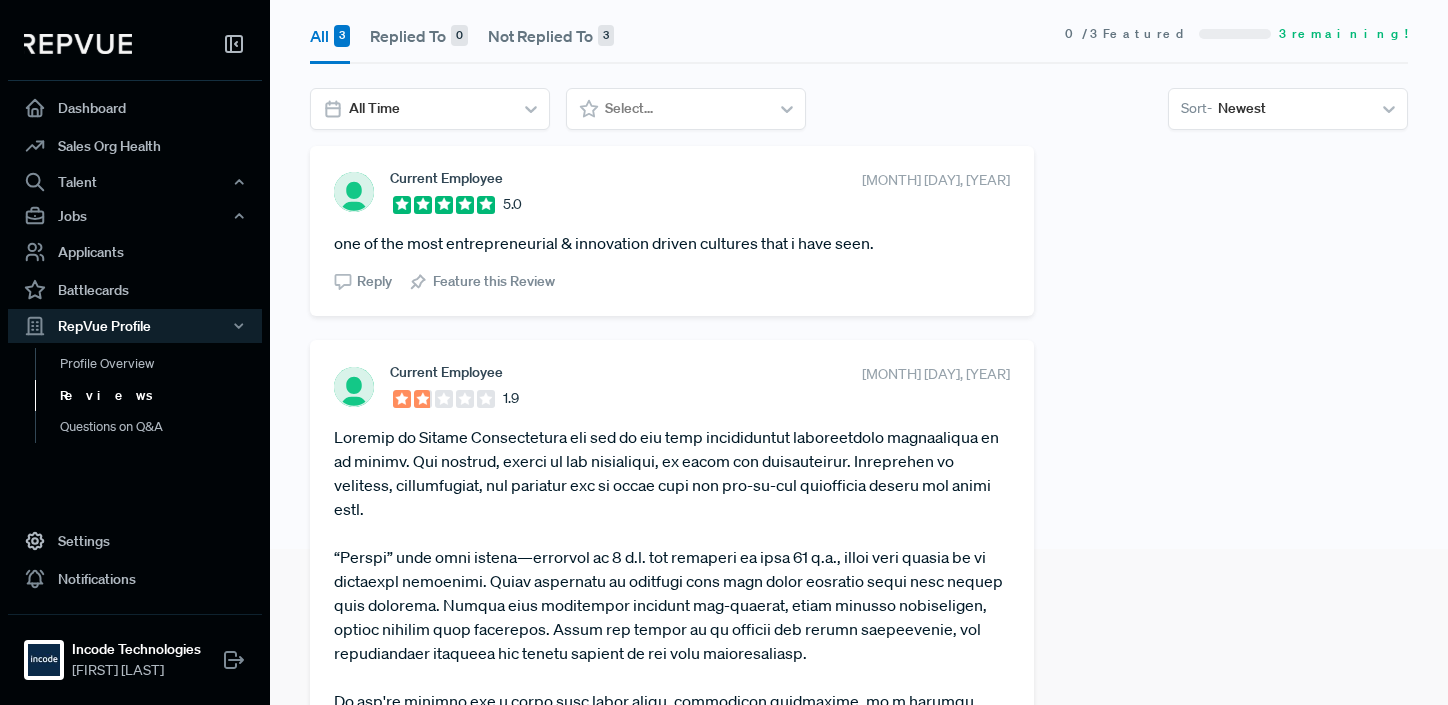 scroll, scrollTop: 0, scrollLeft: 0, axis: both 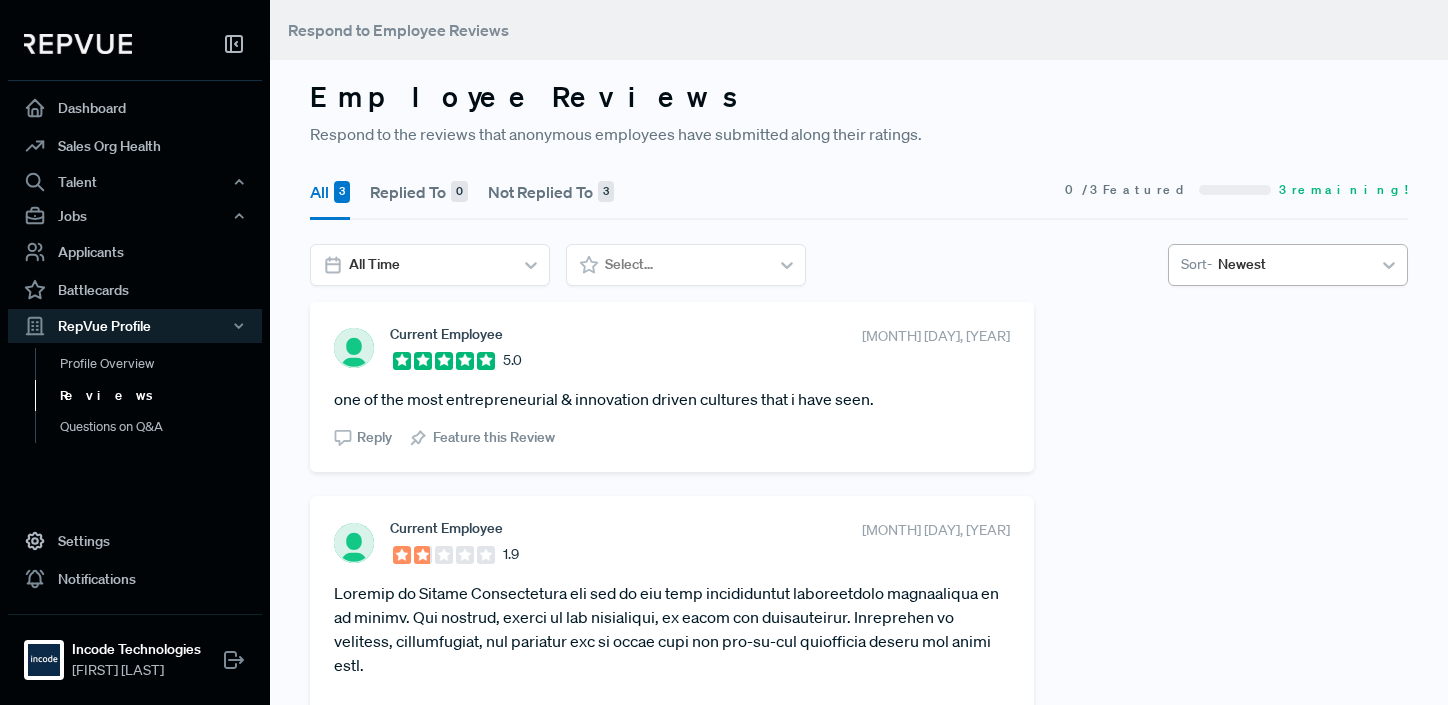 click 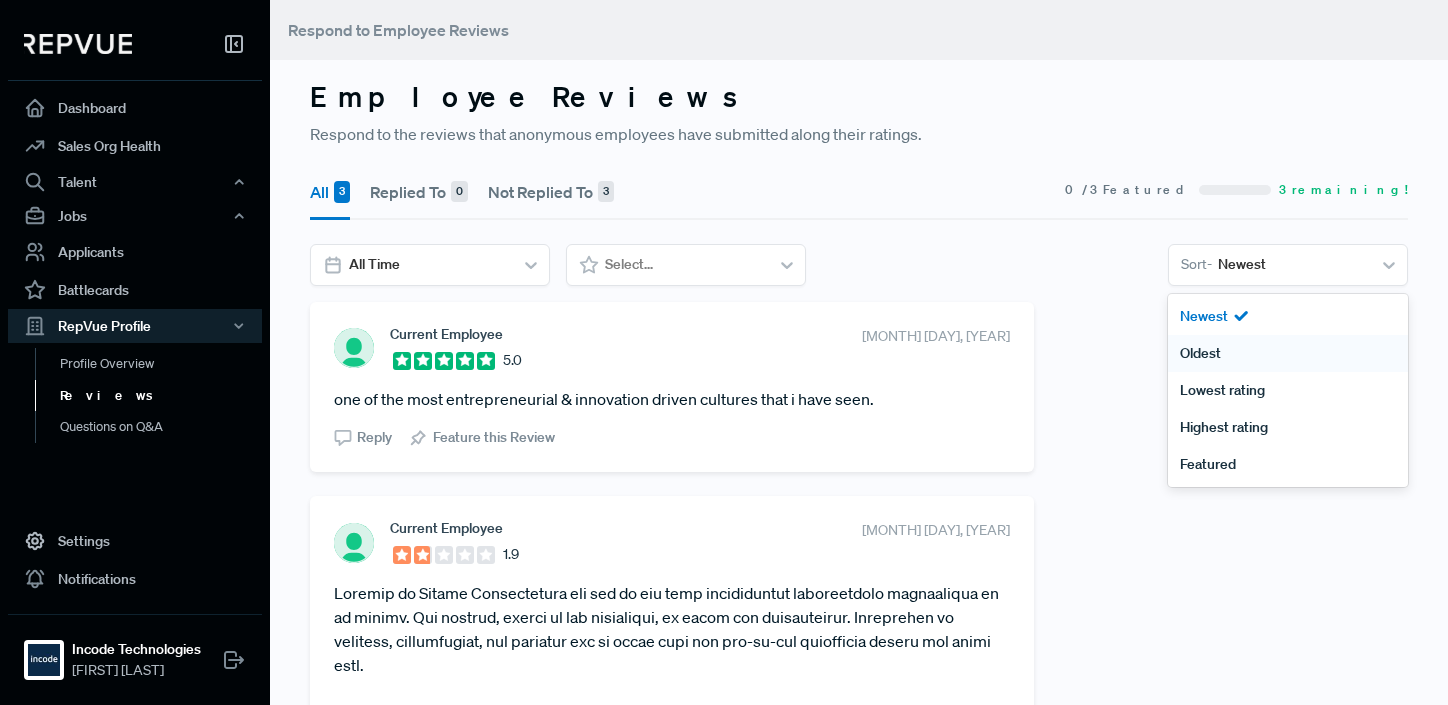 click on "Oldest" at bounding box center (1288, 353) 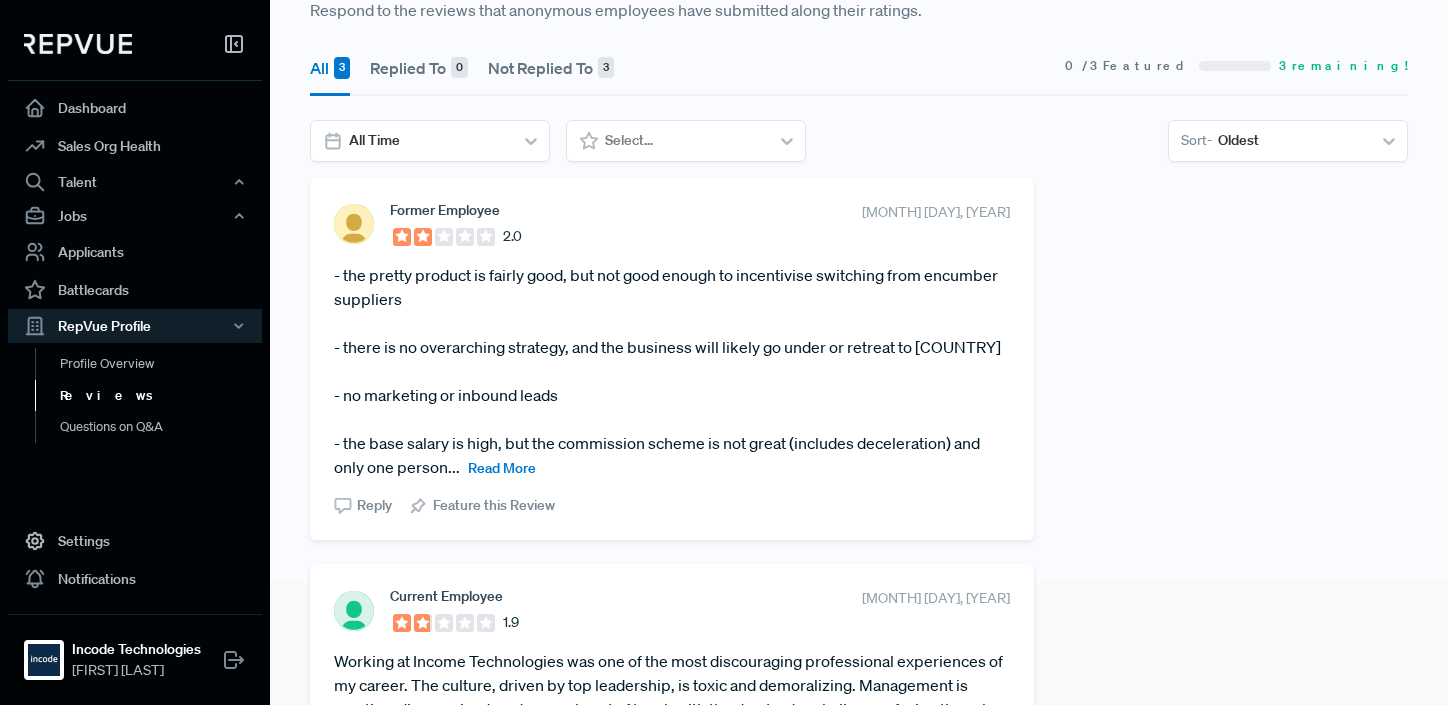 scroll, scrollTop: 0, scrollLeft: 0, axis: both 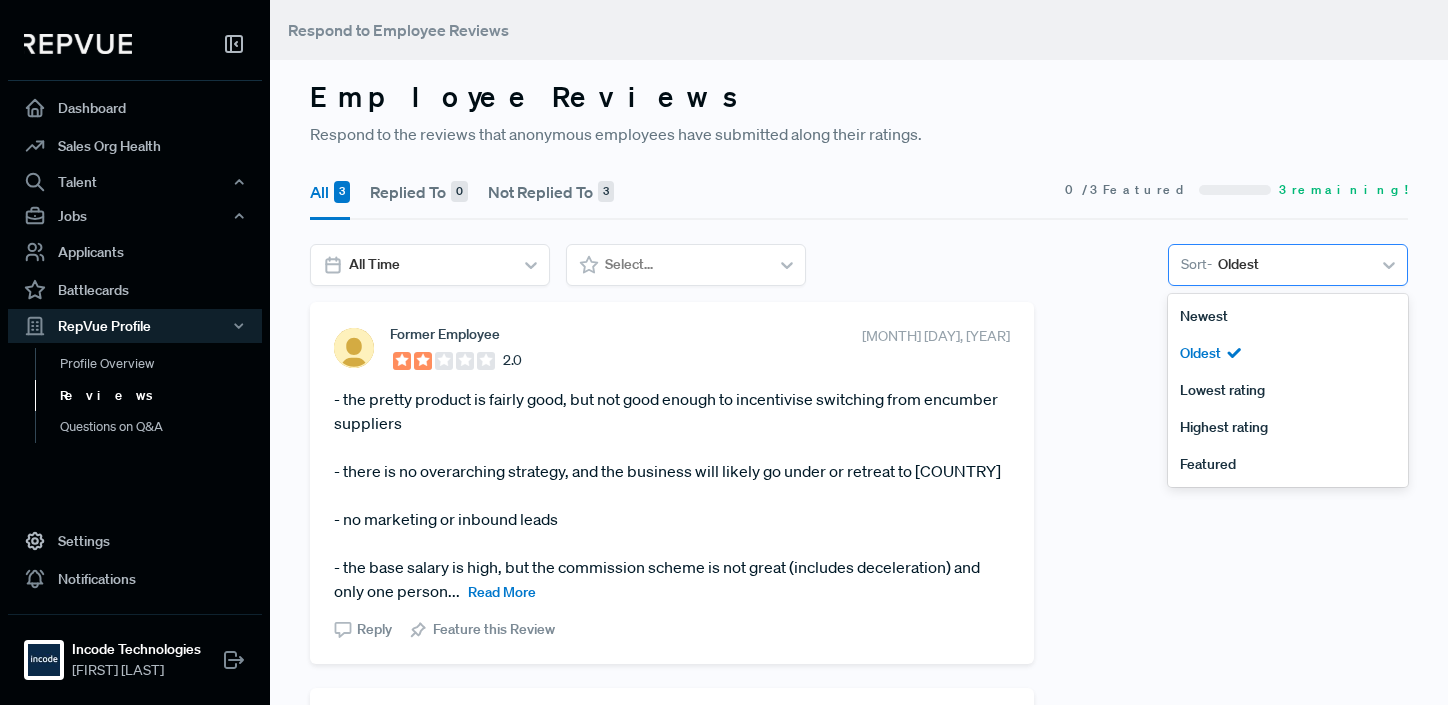 click 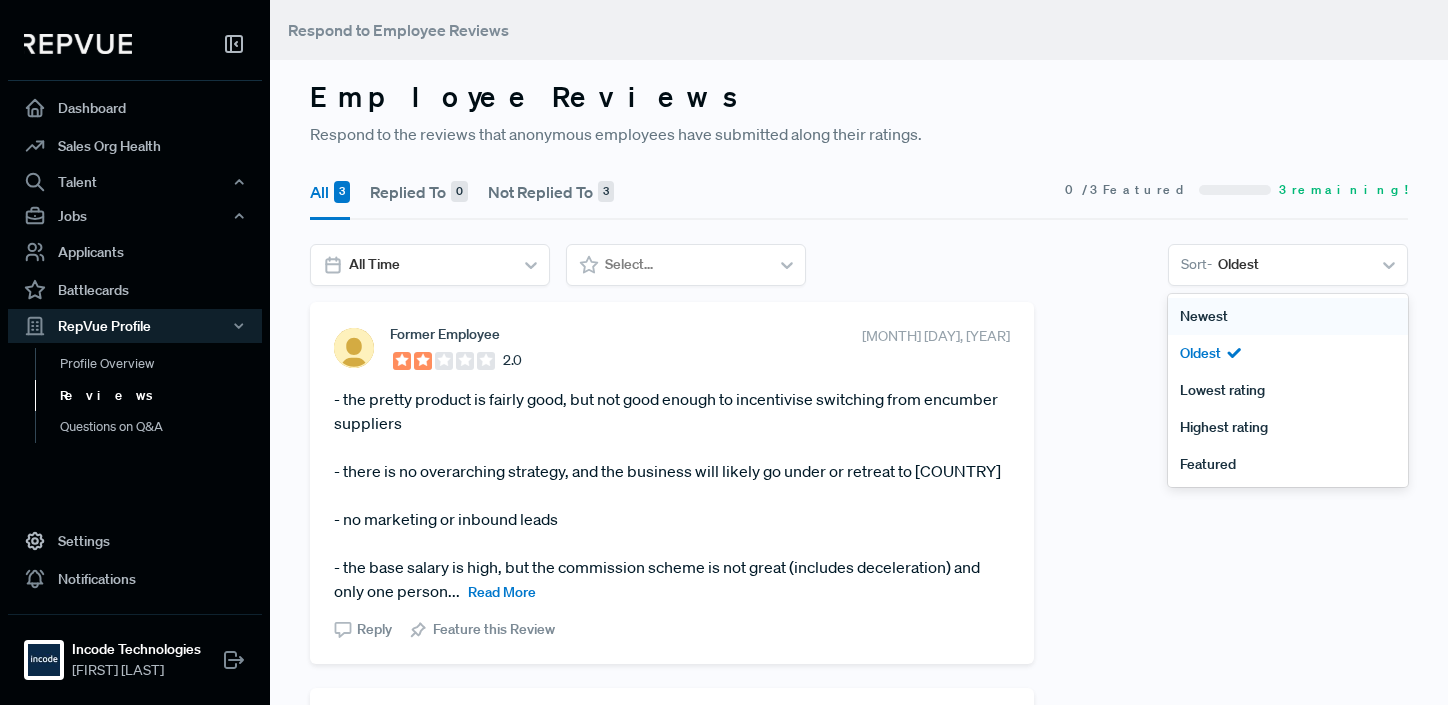 click on "Newest" at bounding box center (1288, 316) 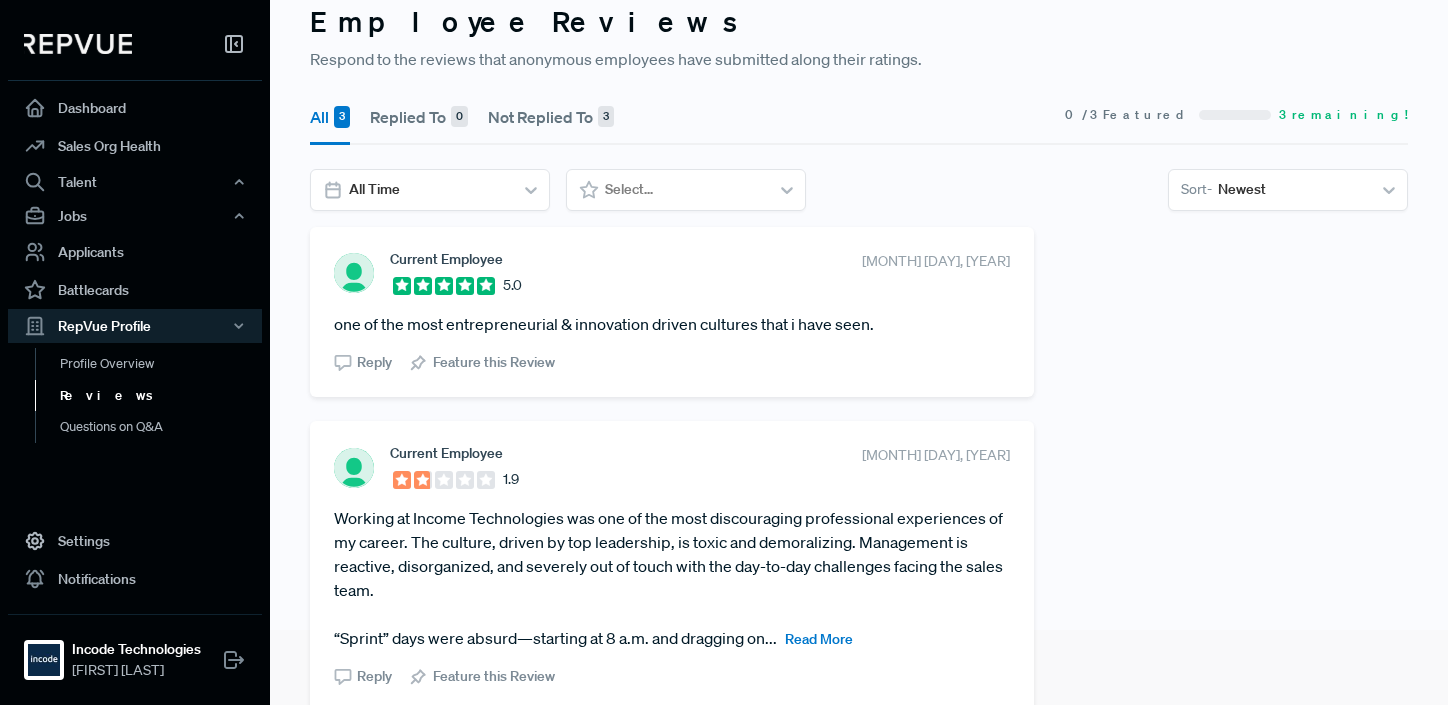 scroll, scrollTop: 0, scrollLeft: 0, axis: both 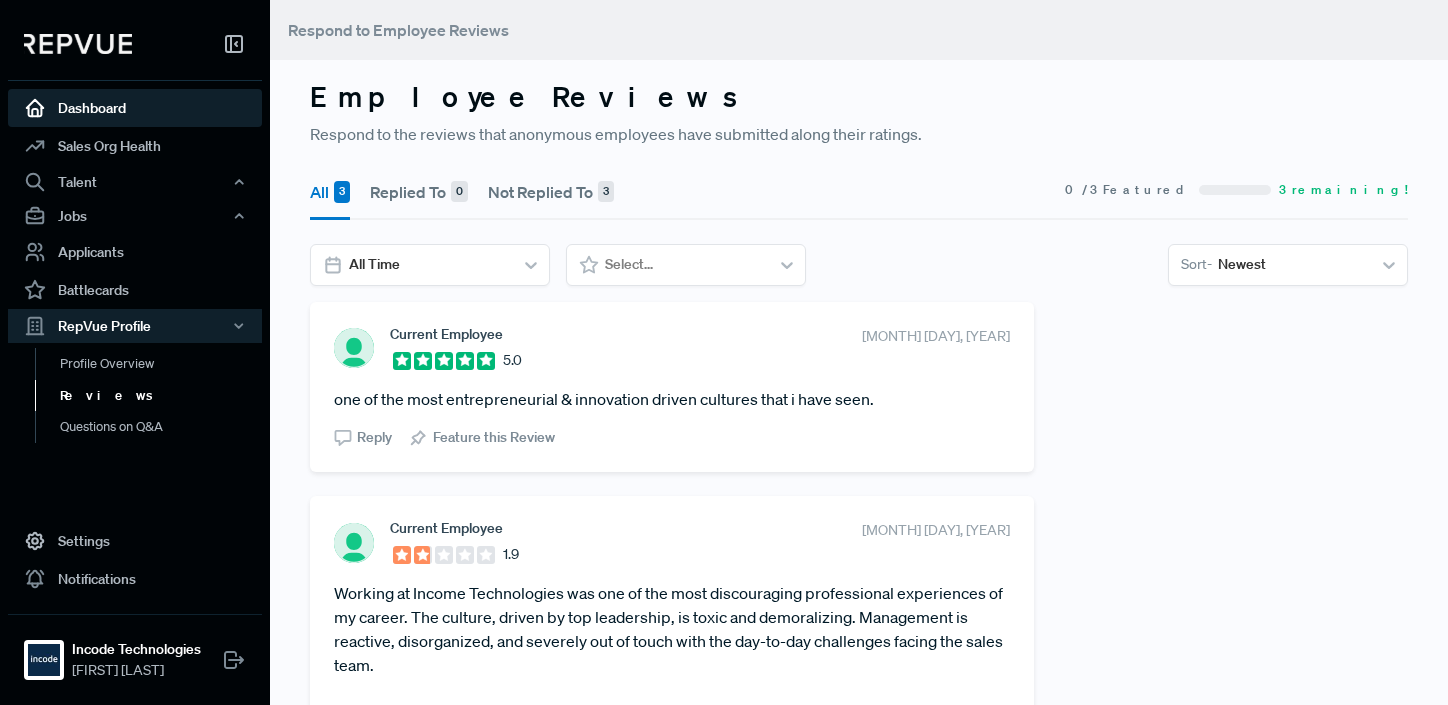 click on "Dashboard" at bounding box center (135, 108) 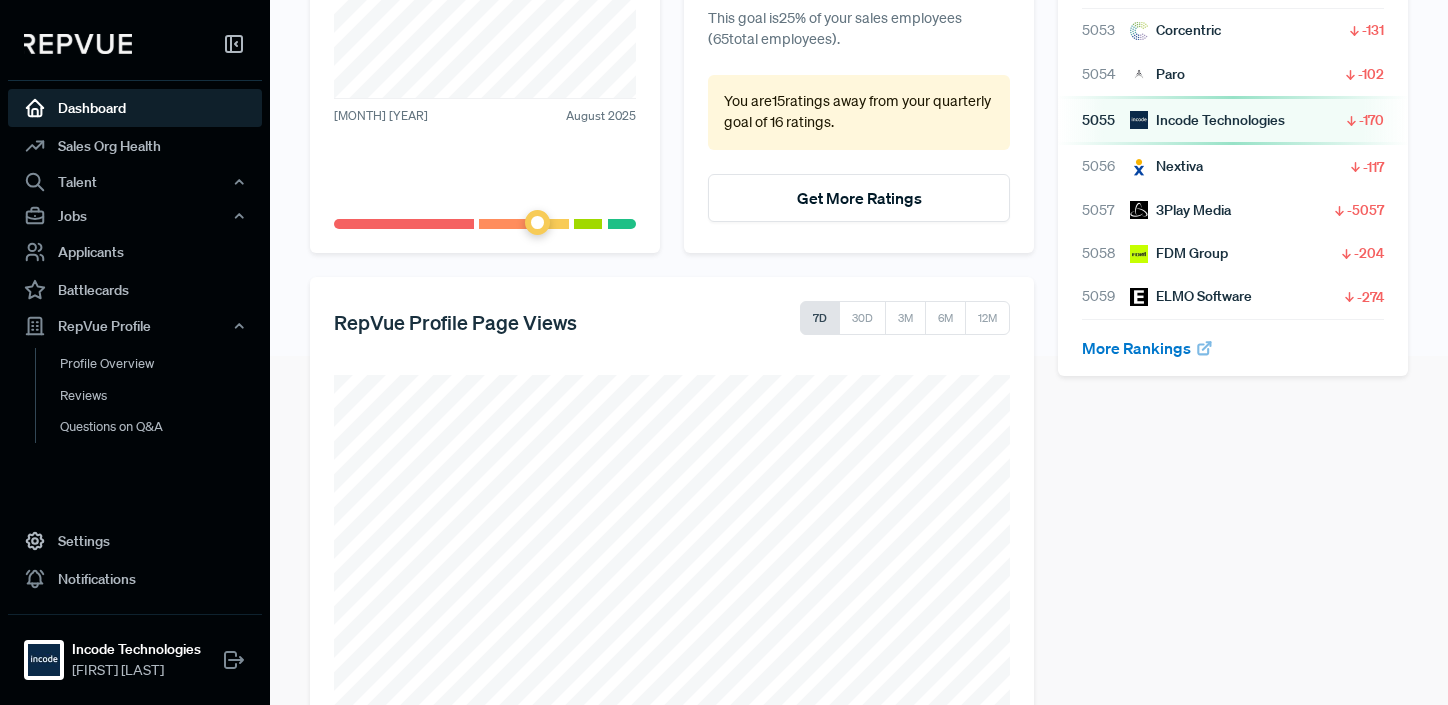 scroll, scrollTop: 412, scrollLeft: 0, axis: vertical 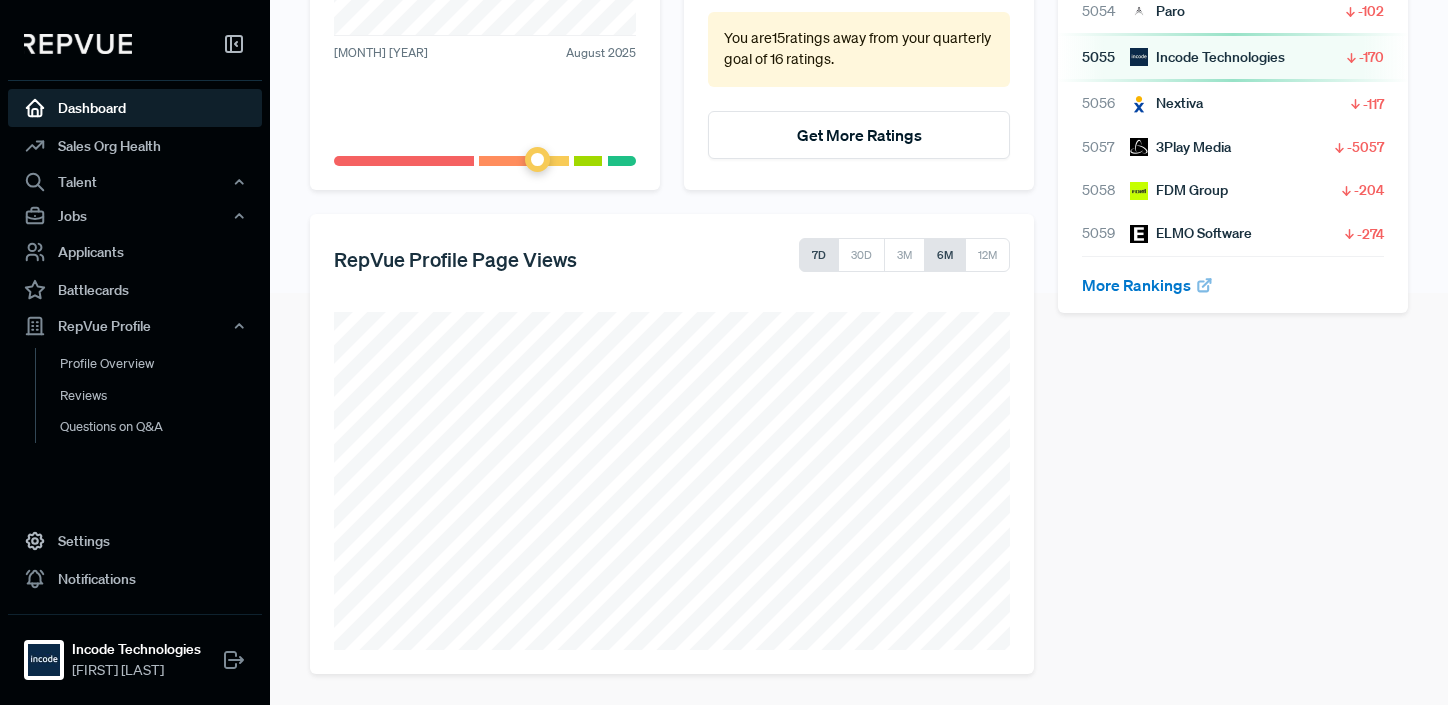 click on "6M" at bounding box center (945, 255) 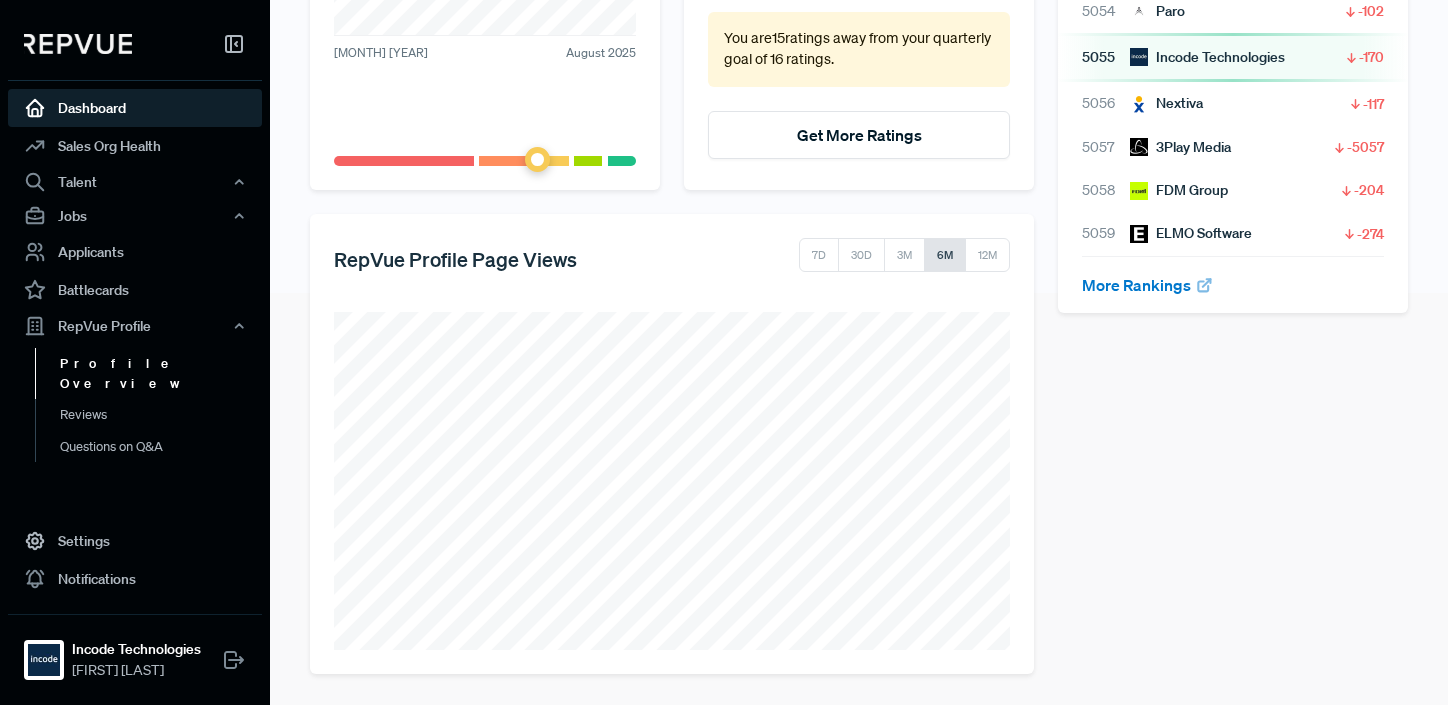 click on "Profile Overview" at bounding box center [162, 373] 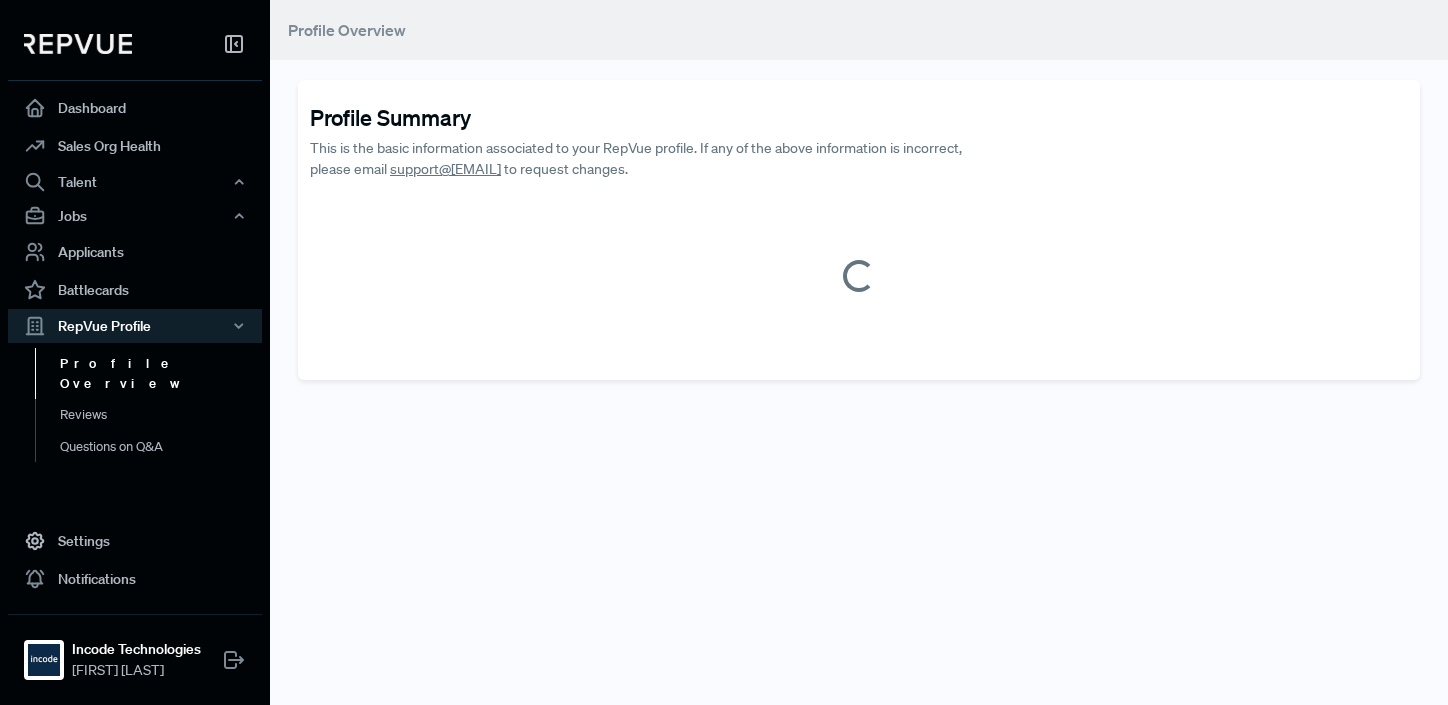scroll, scrollTop: 0, scrollLeft: 0, axis: both 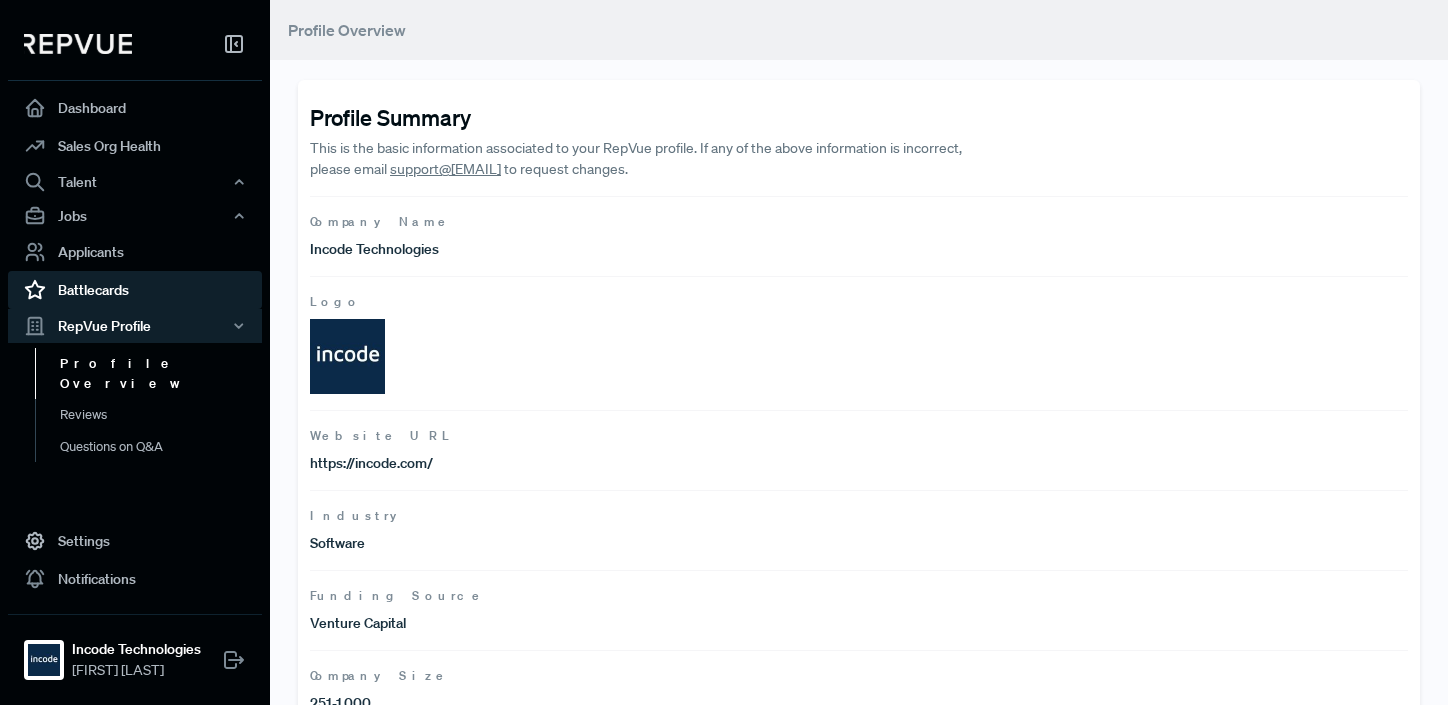 click on "Battlecards" at bounding box center [135, 290] 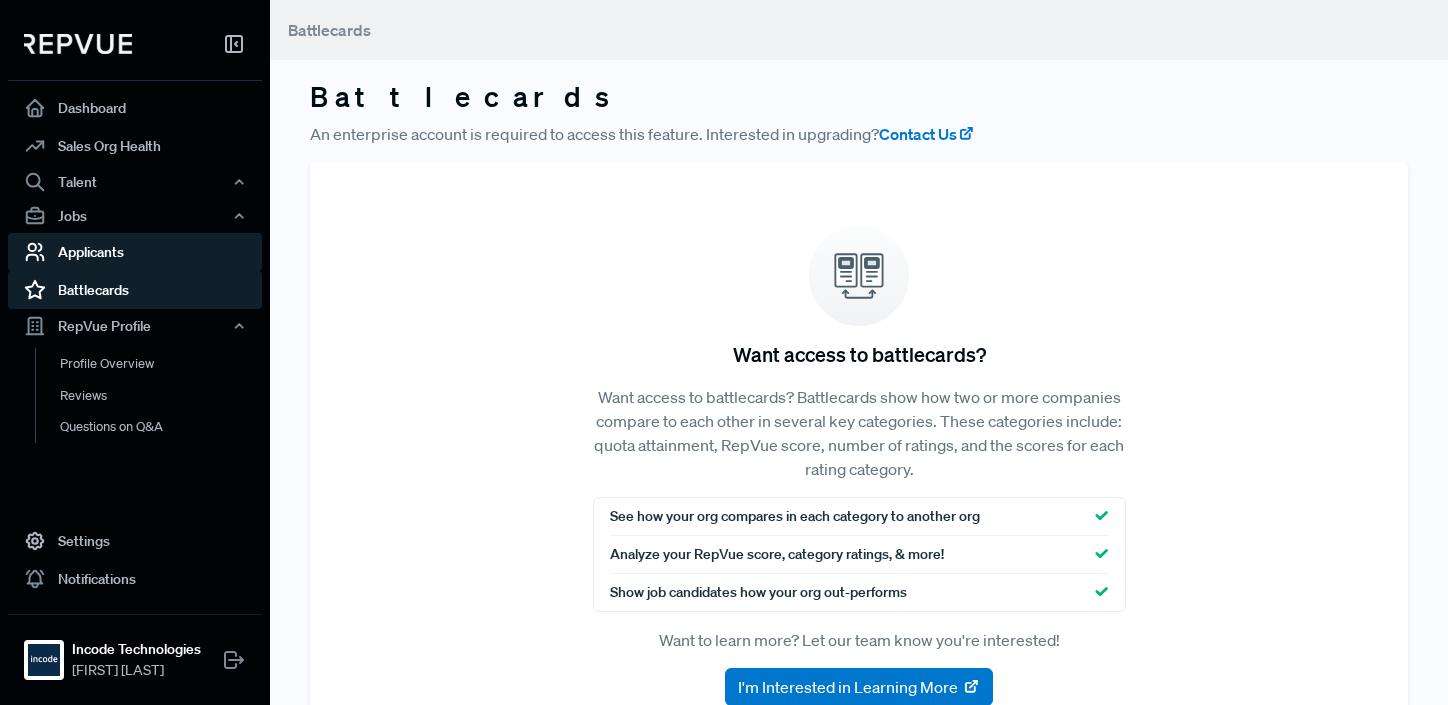 click on "Applicants" at bounding box center [135, 252] 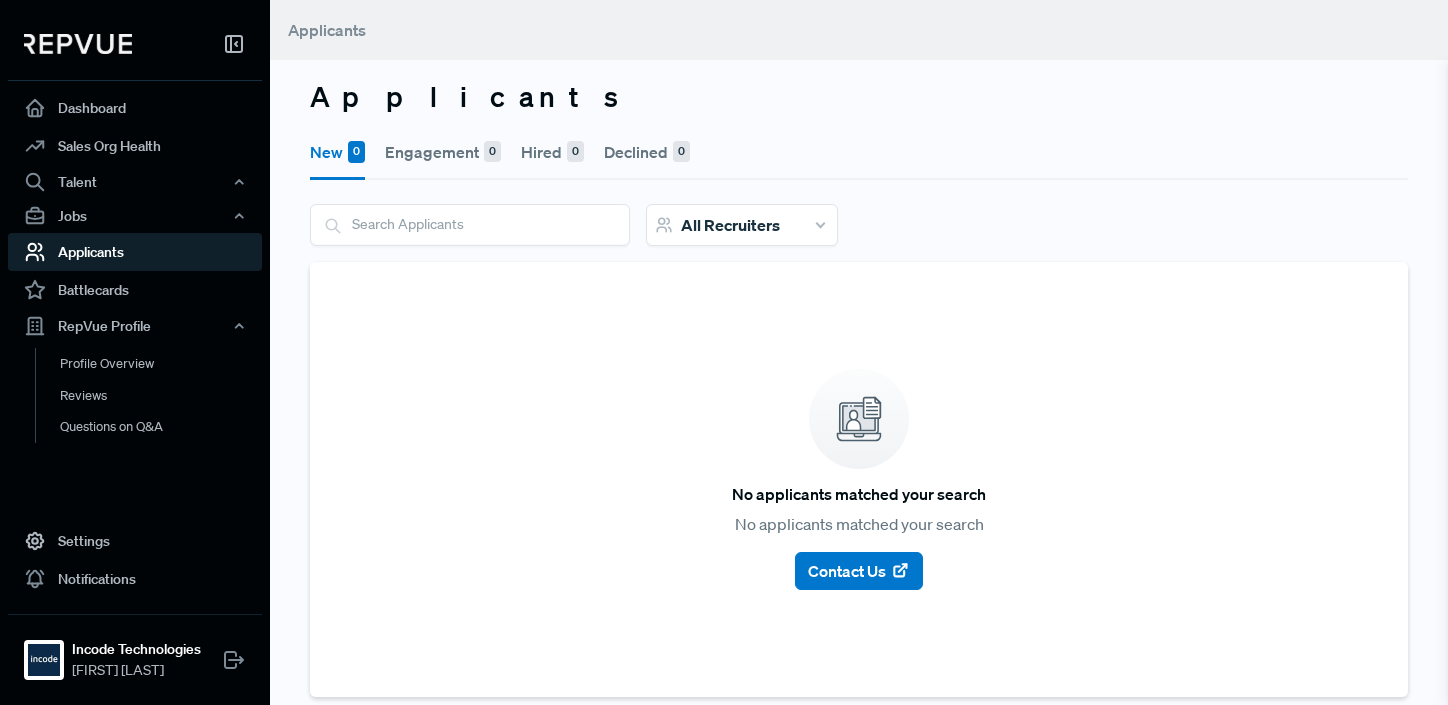 click on "Engagement  0" at bounding box center [443, 152] 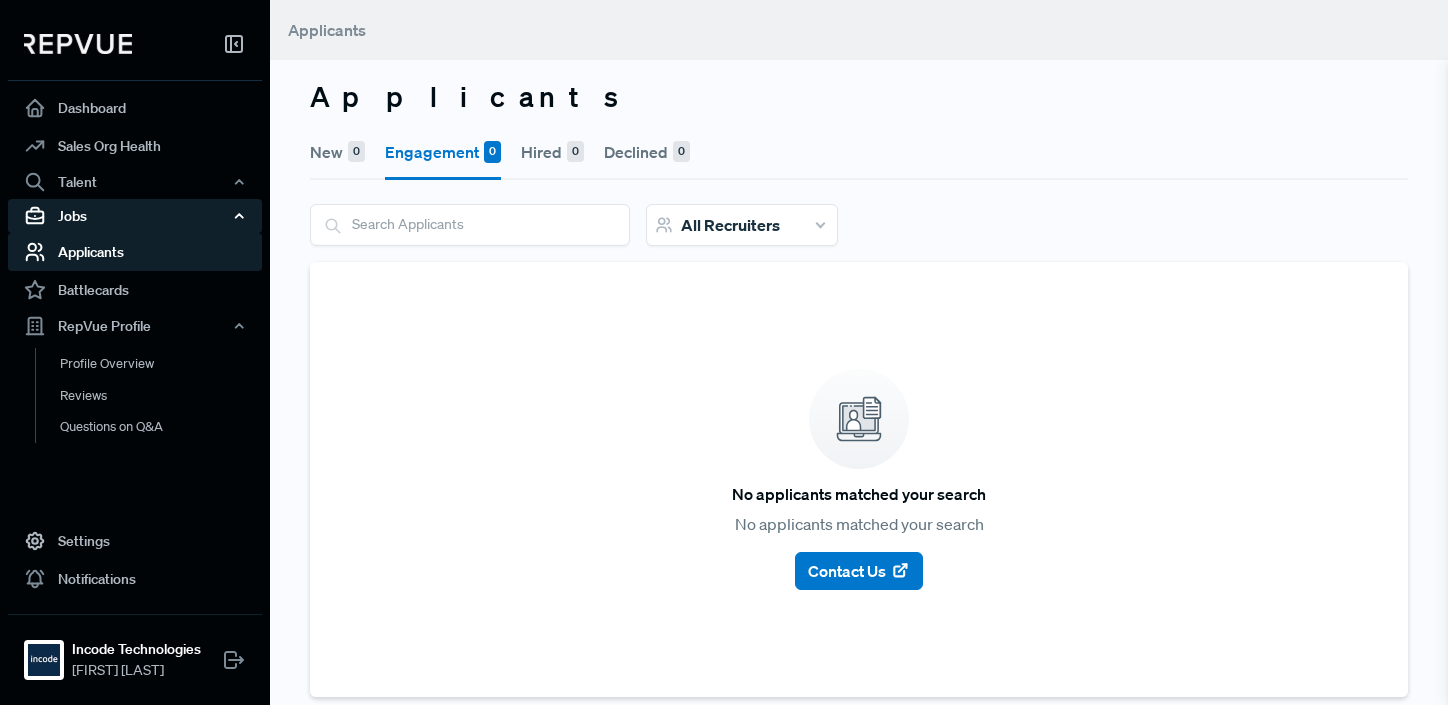 click on "Jobs" at bounding box center (135, 216) 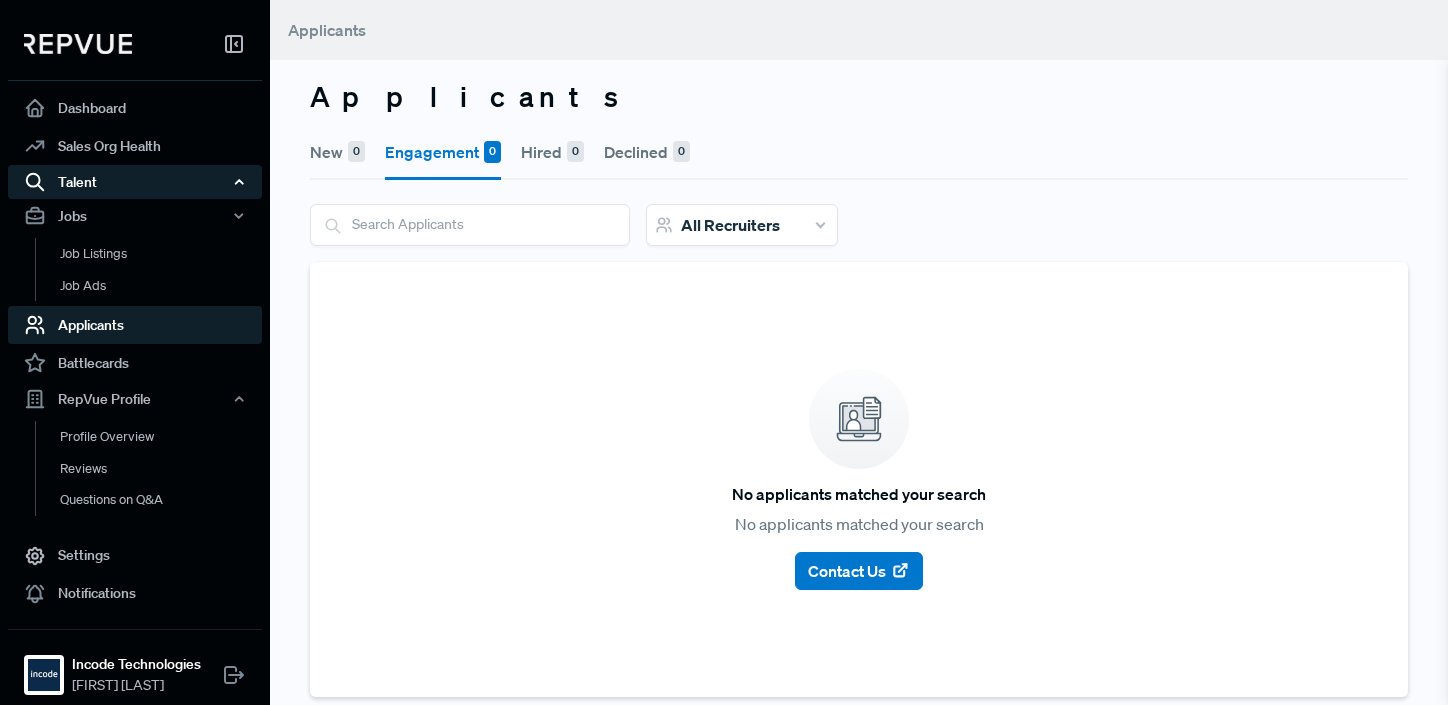 click on "Talent" at bounding box center (135, 182) 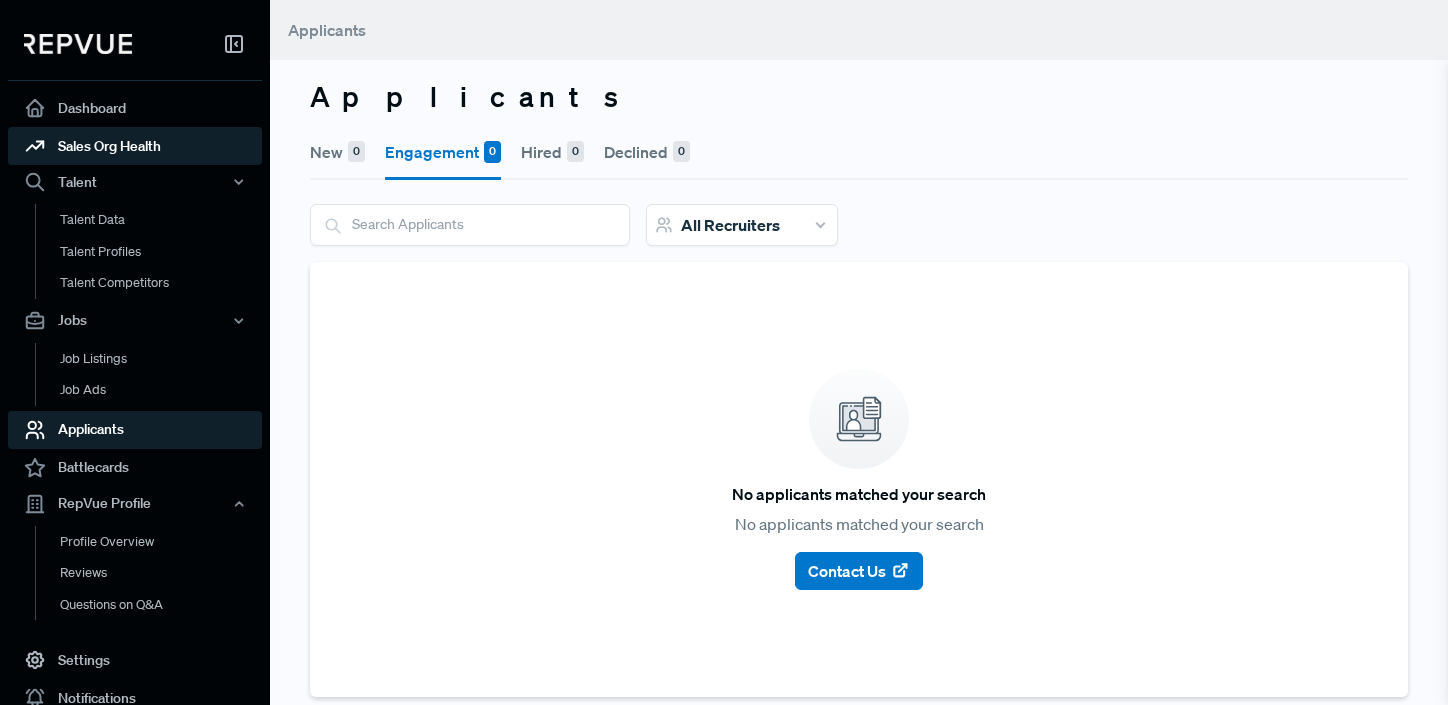 click on "Sales Org Health" at bounding box center (135, 146) 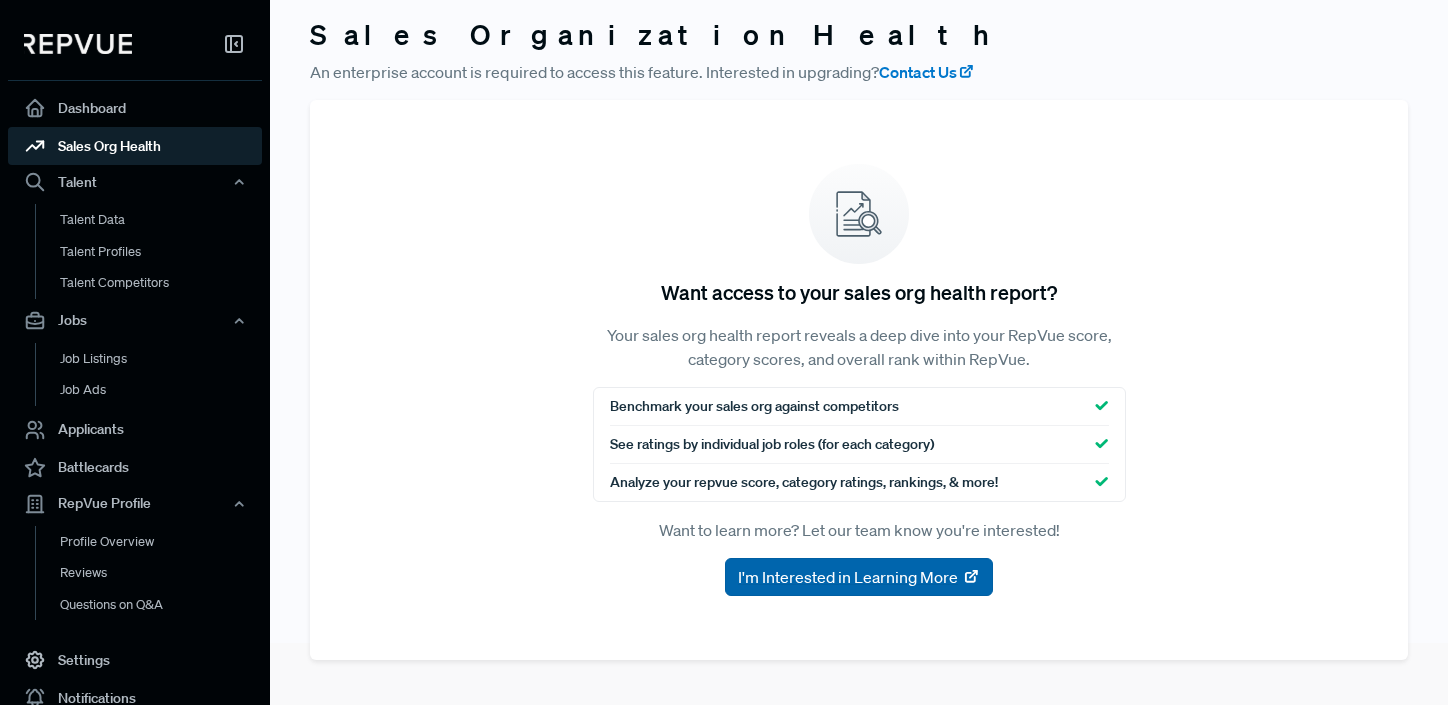 scroll, scrollTop: 103, scrollLeft: 0, axis: vertical 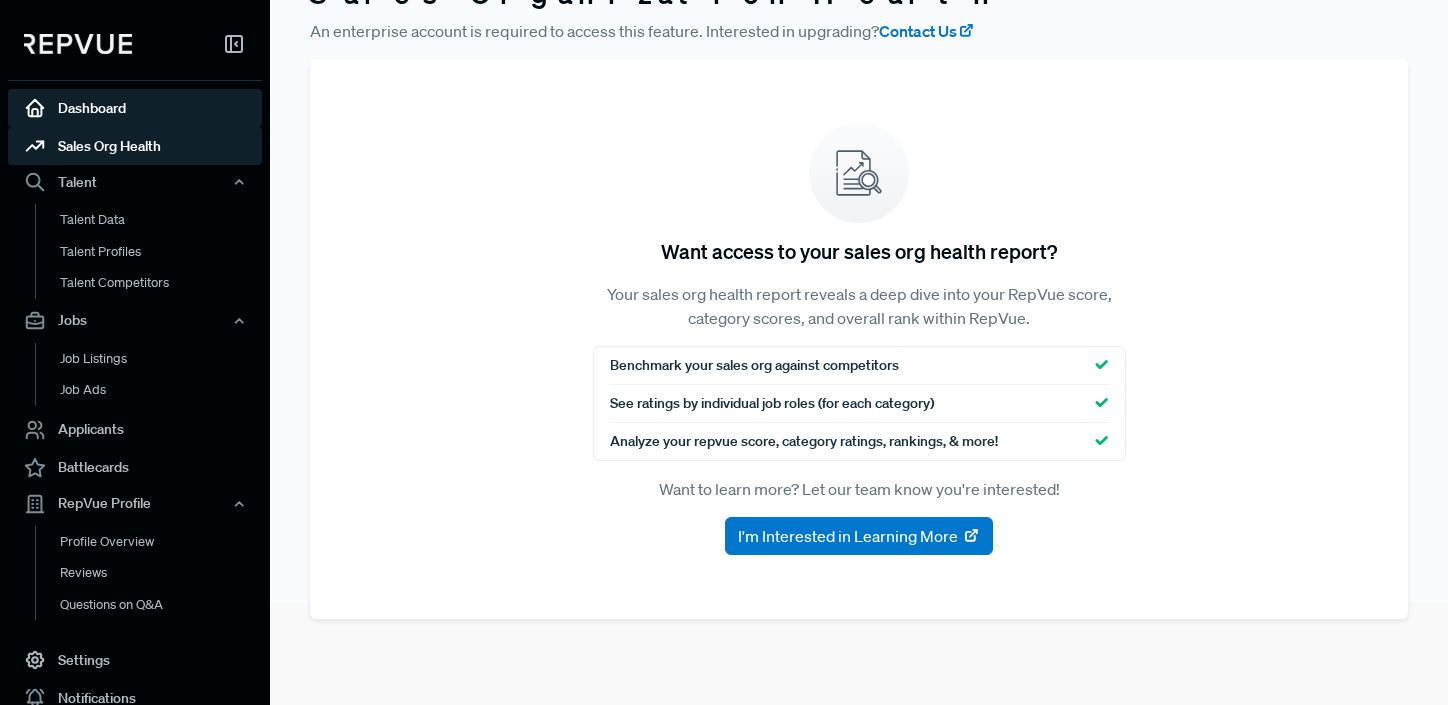 click on "Dashboard" at bounding box center (135, 108) 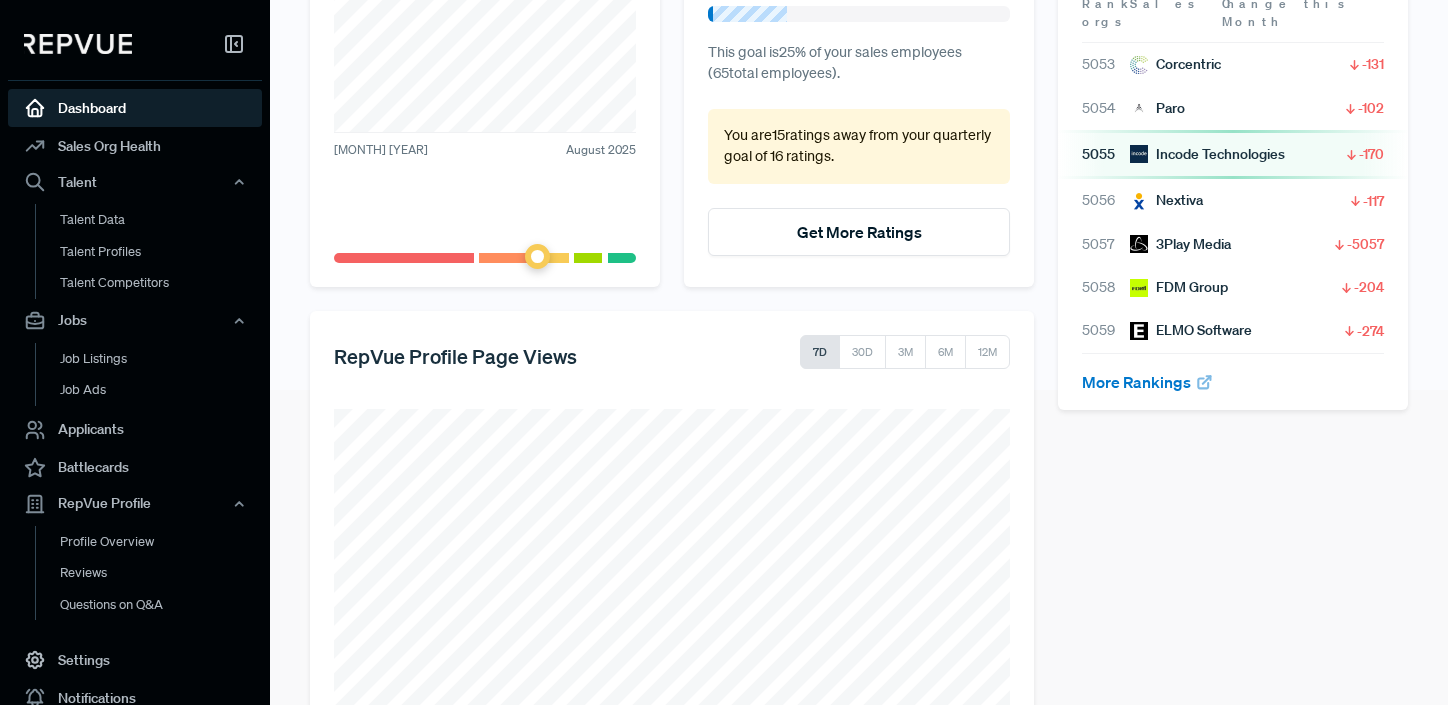 scroll, scrollTop: 412, scrollLeft: 0, axis: vertical 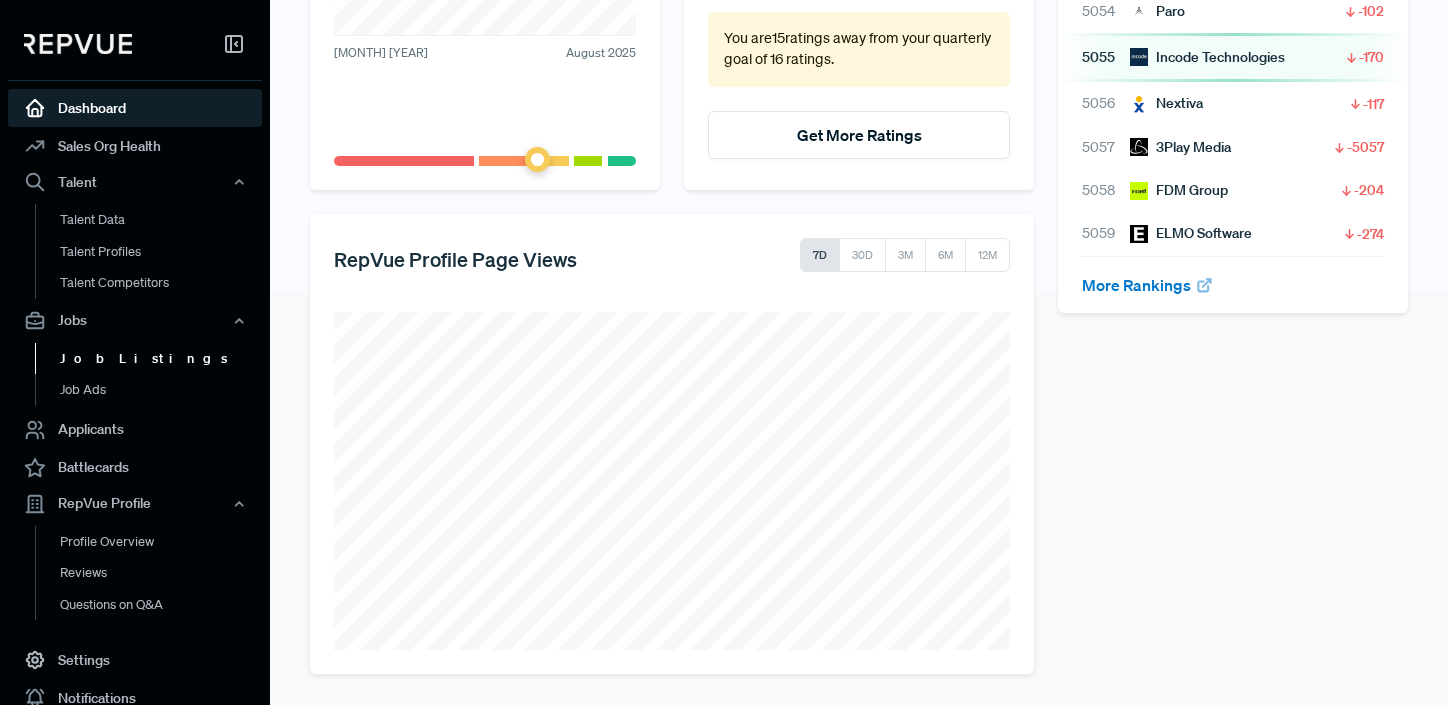 click on "Job Listings" at bounding box center [162, 359] 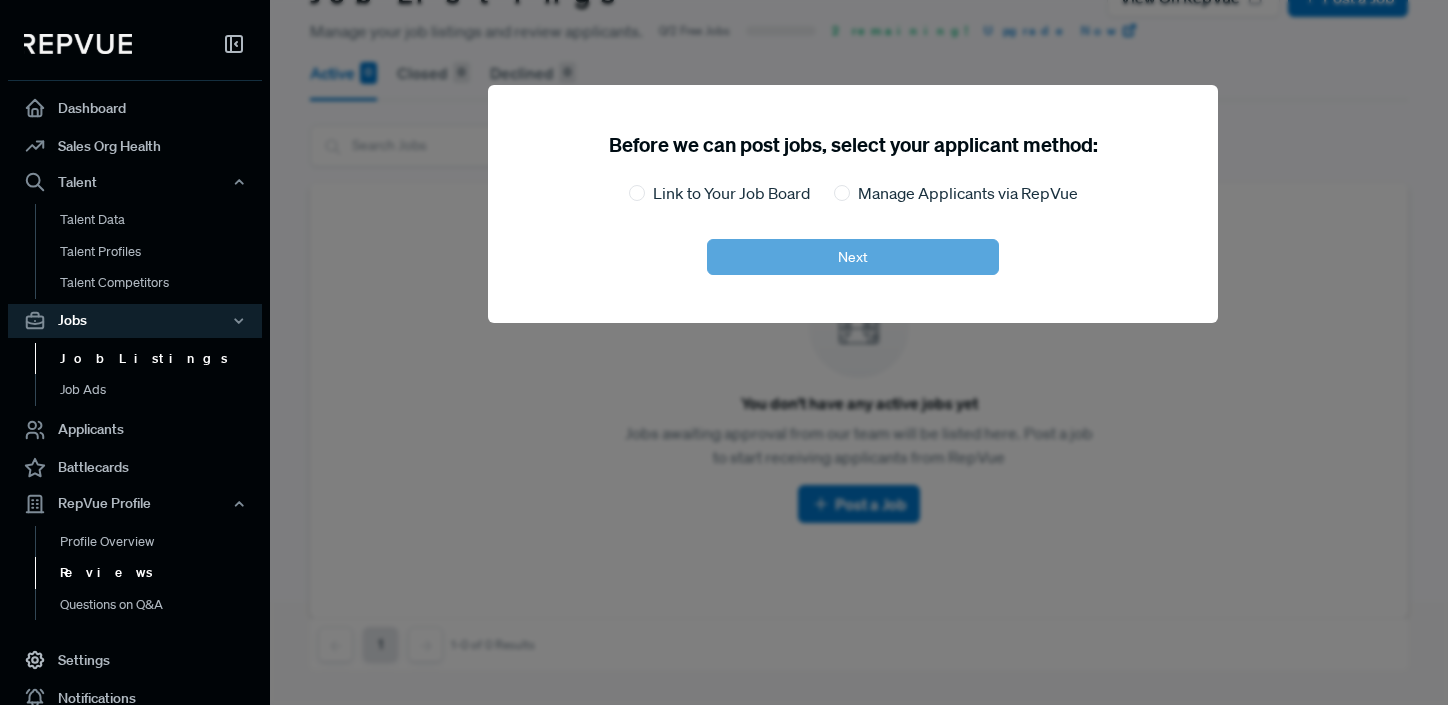 click on "Reviews" at bounding box center (162, 573) 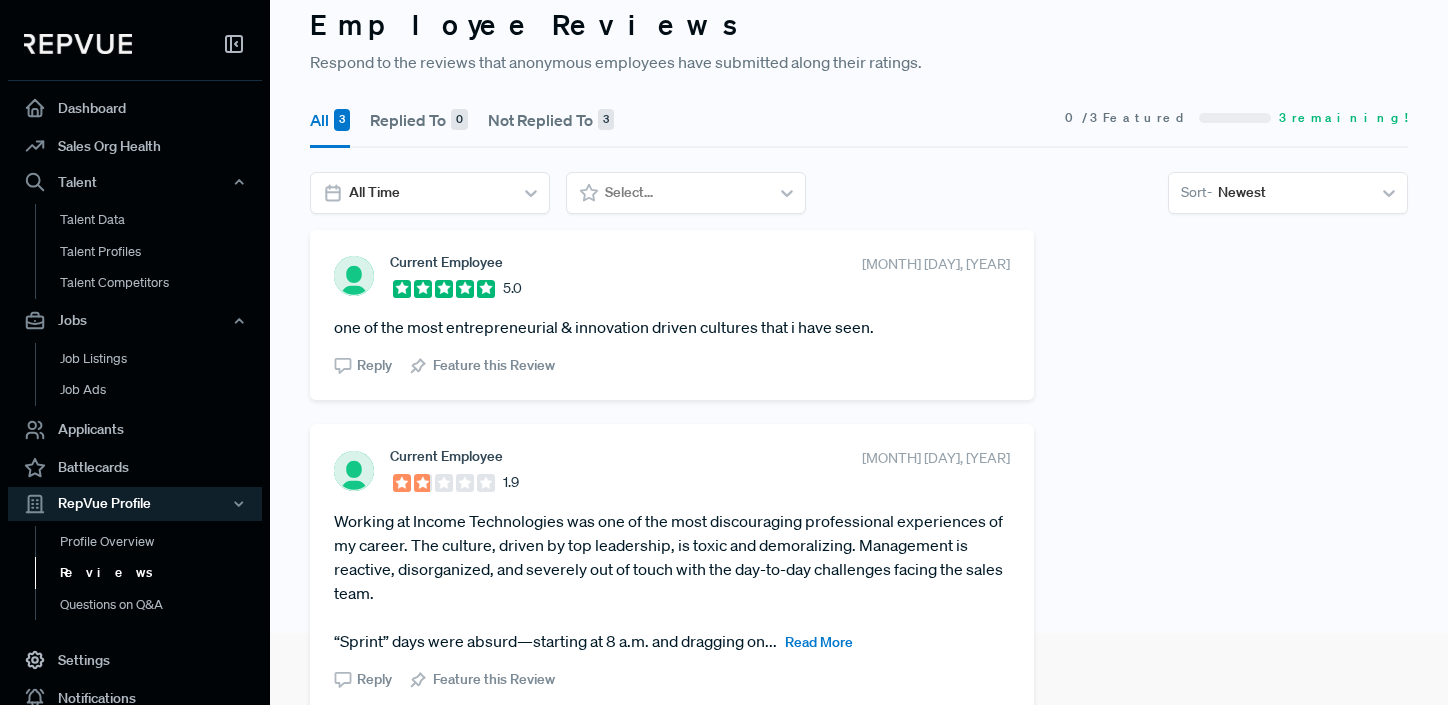scroll, scrollTop: 68, scrollLeft: 0, axis: vertical 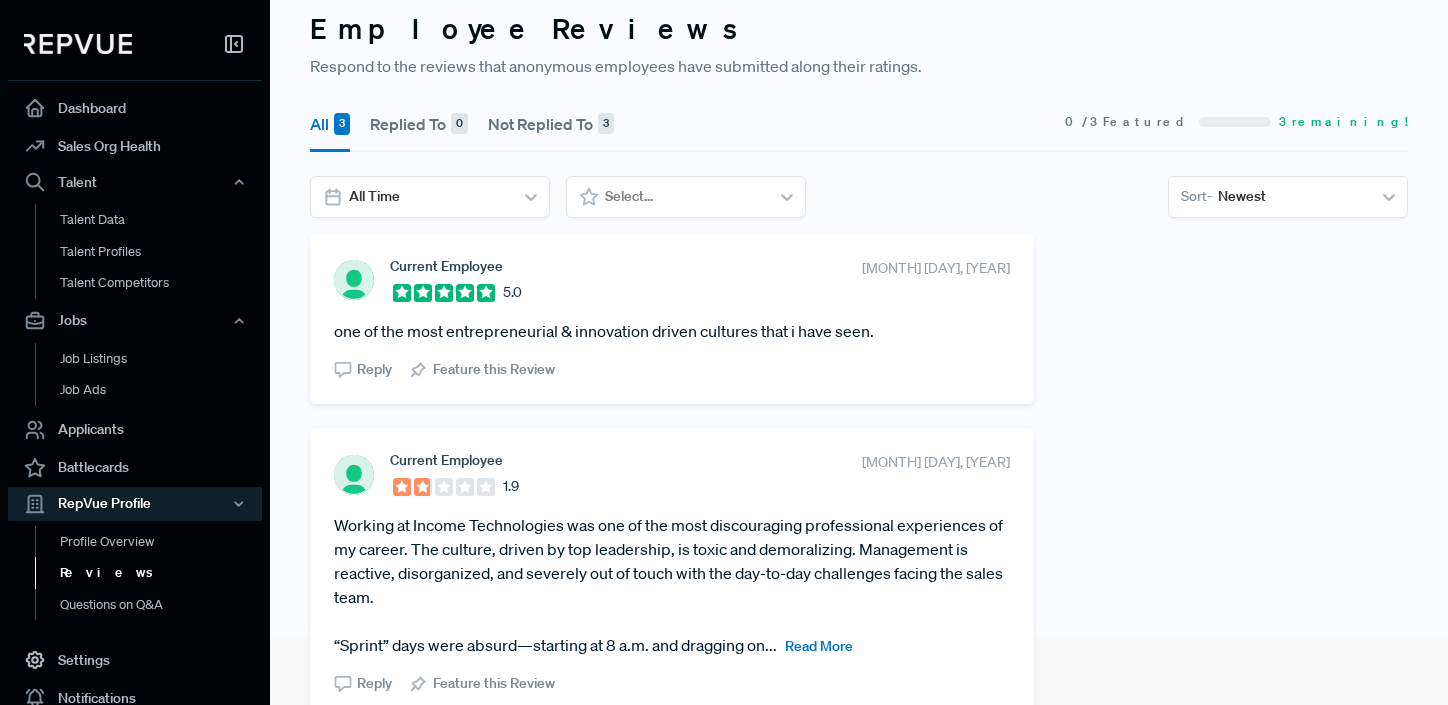 click 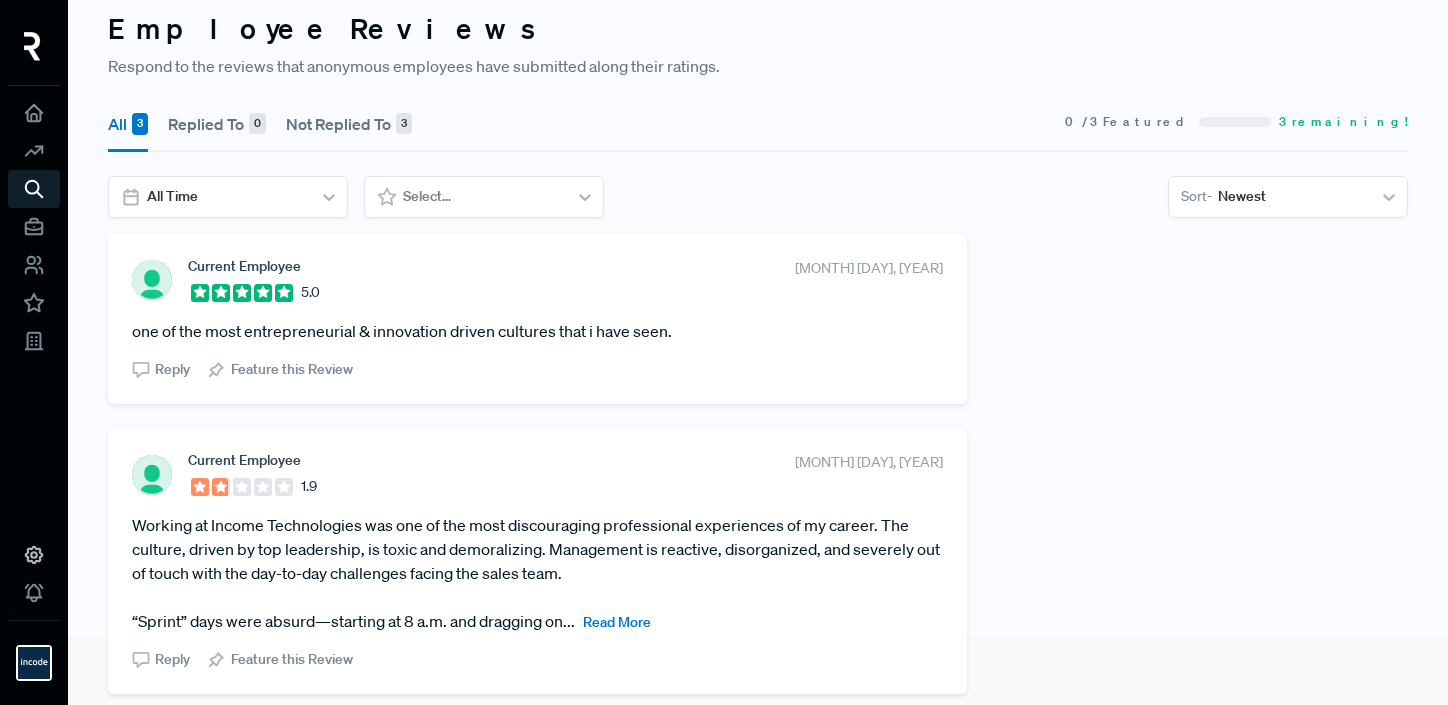 click at bounding box center (34, 51) 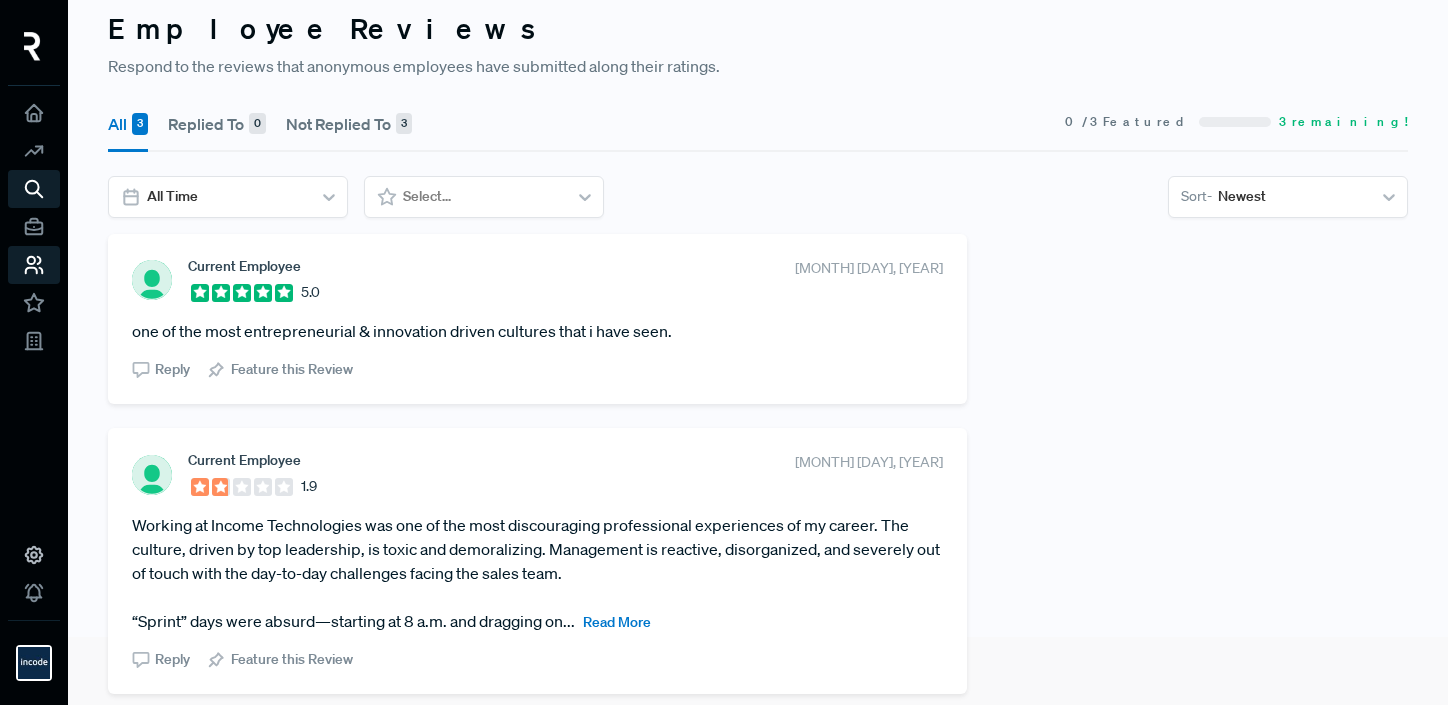 click 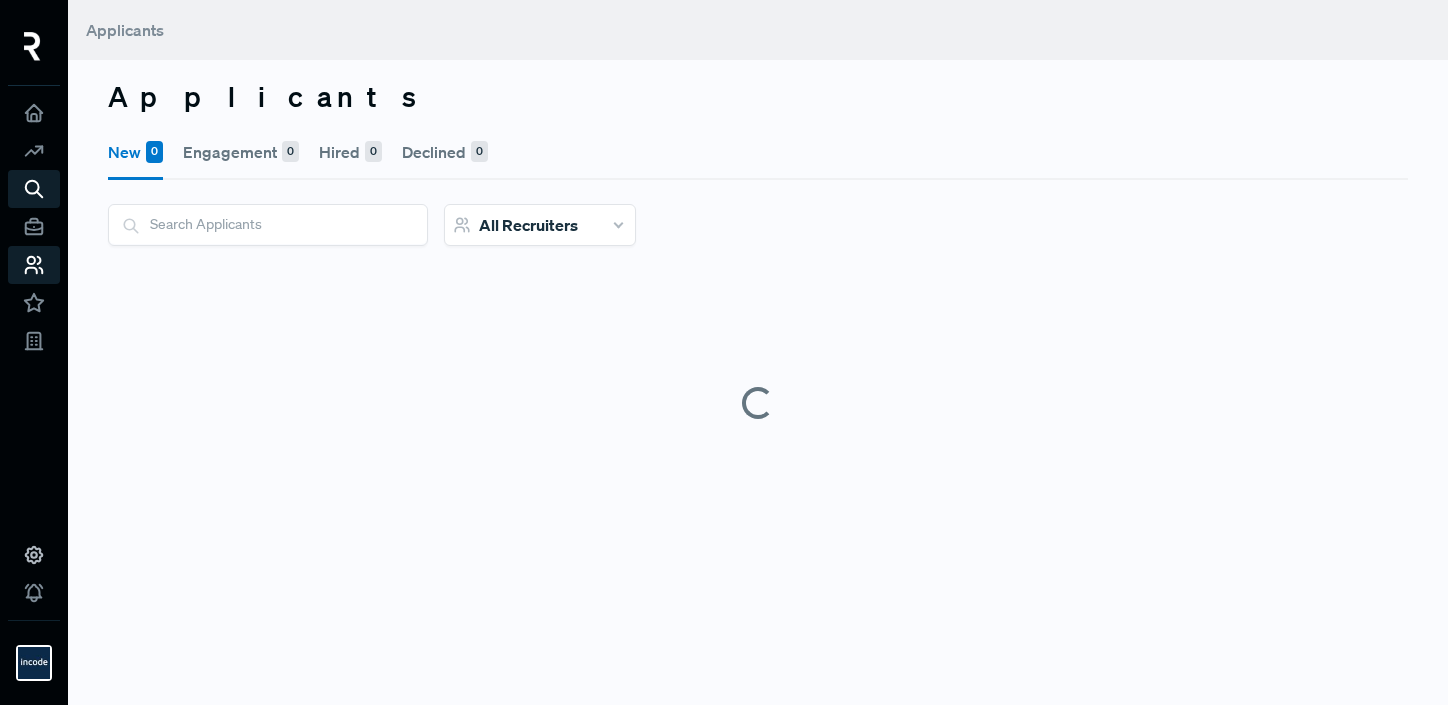 scroll, scrollTop: 0, scrollLeft: 0, axis: both 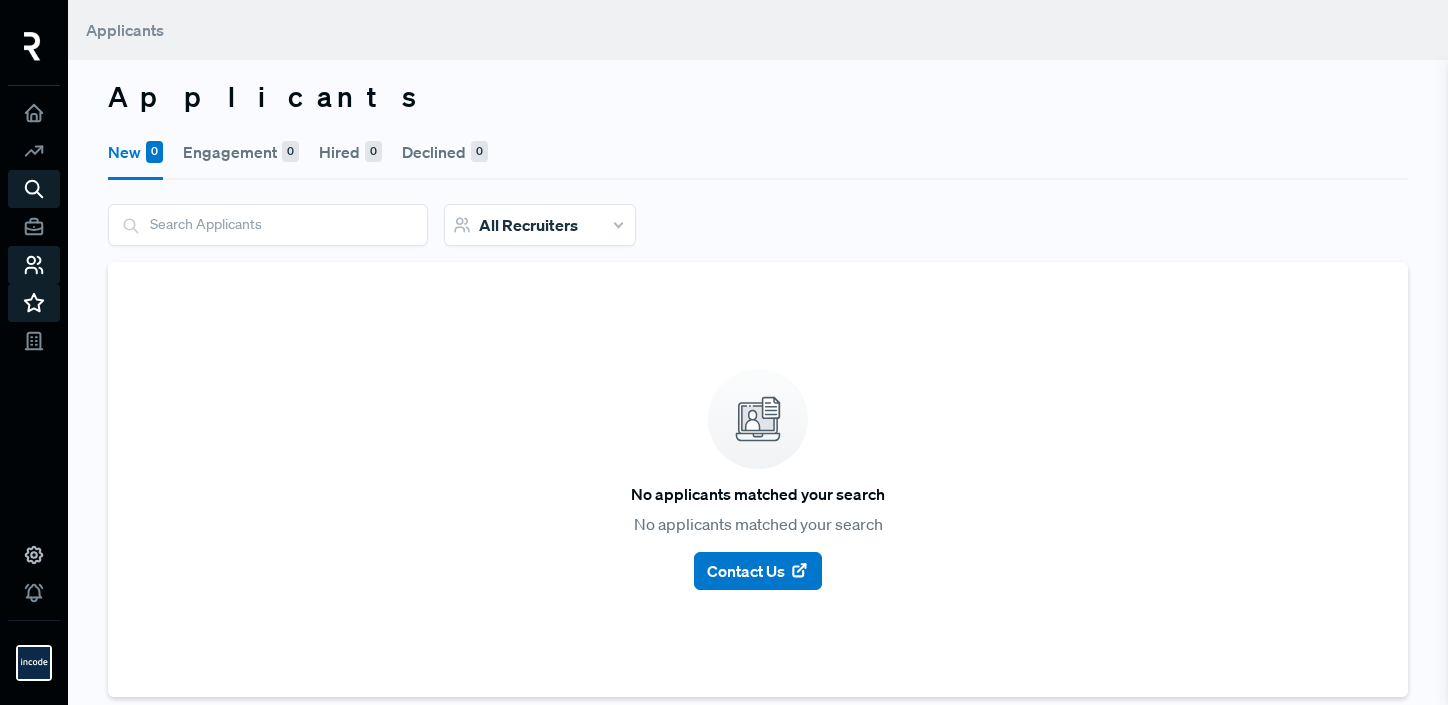 click 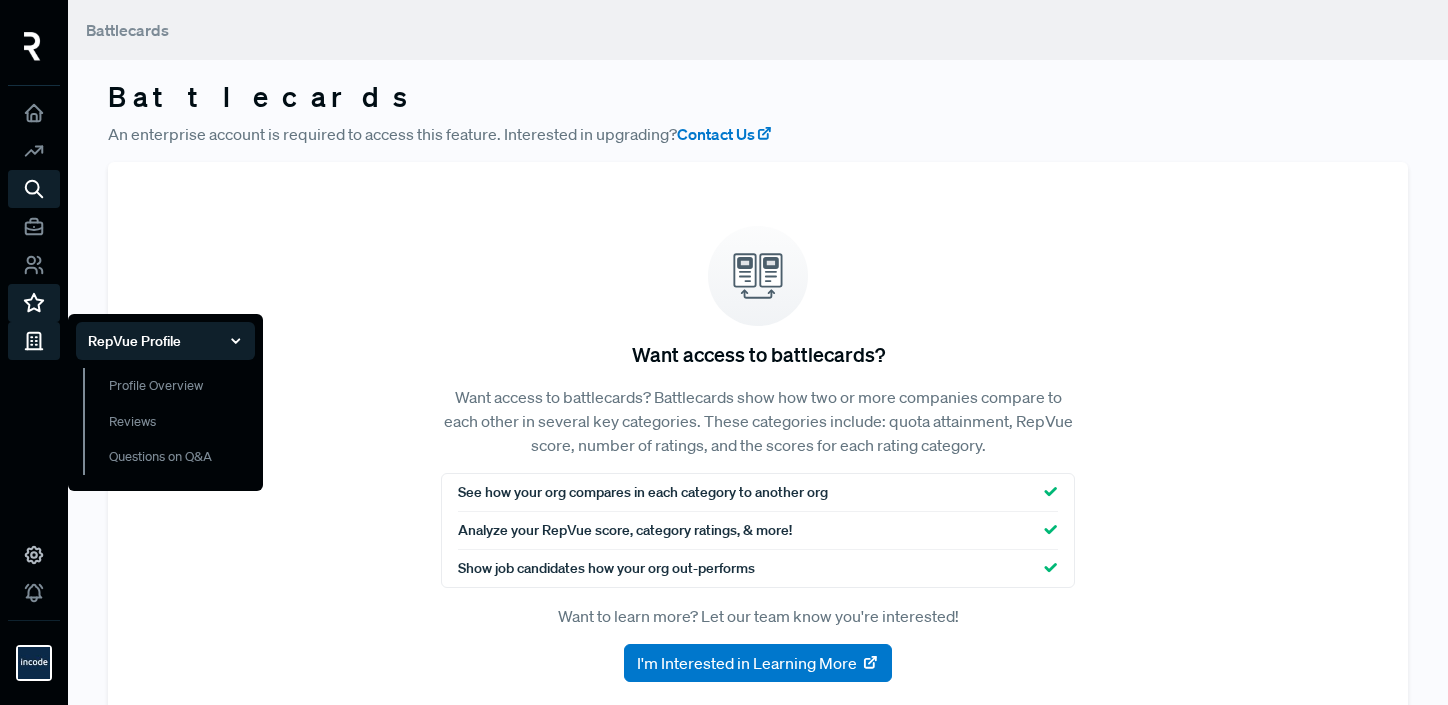 click 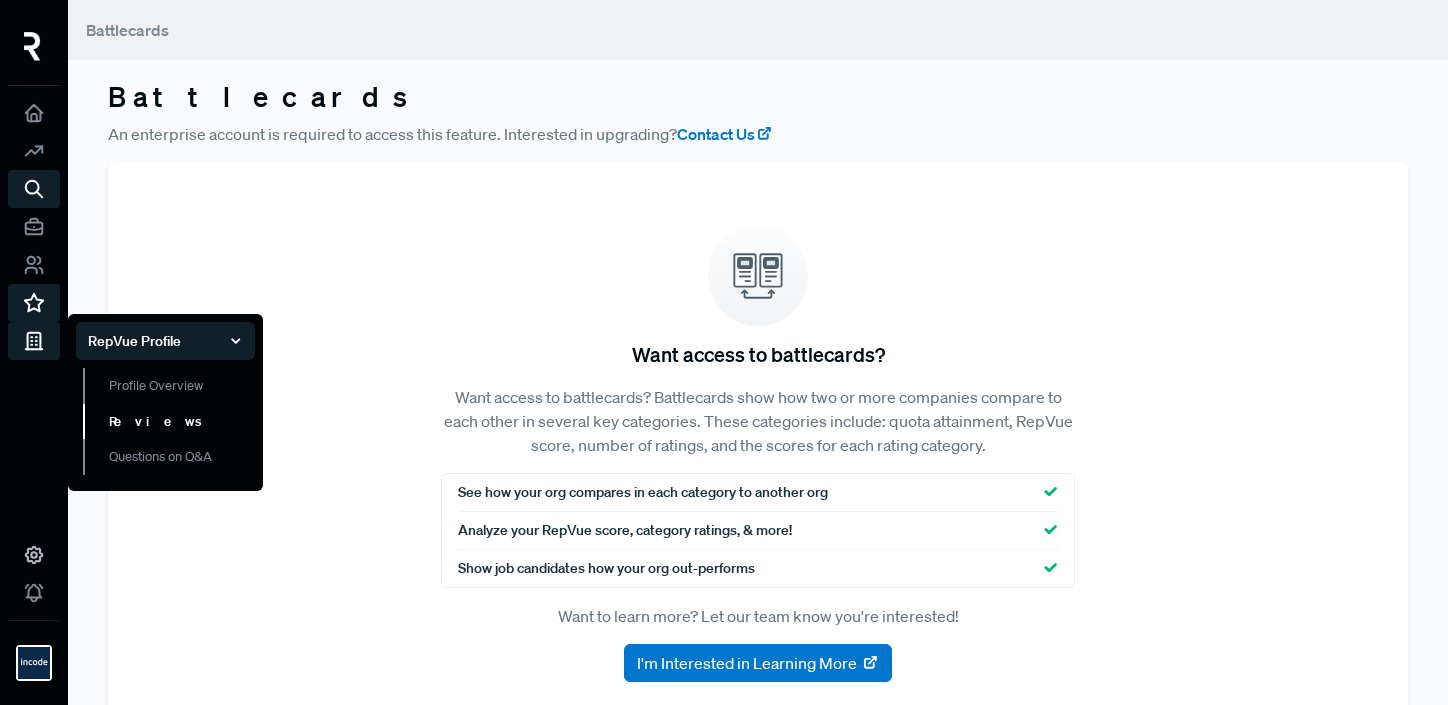 click on "Reviews" at bounding box center (169, 422) 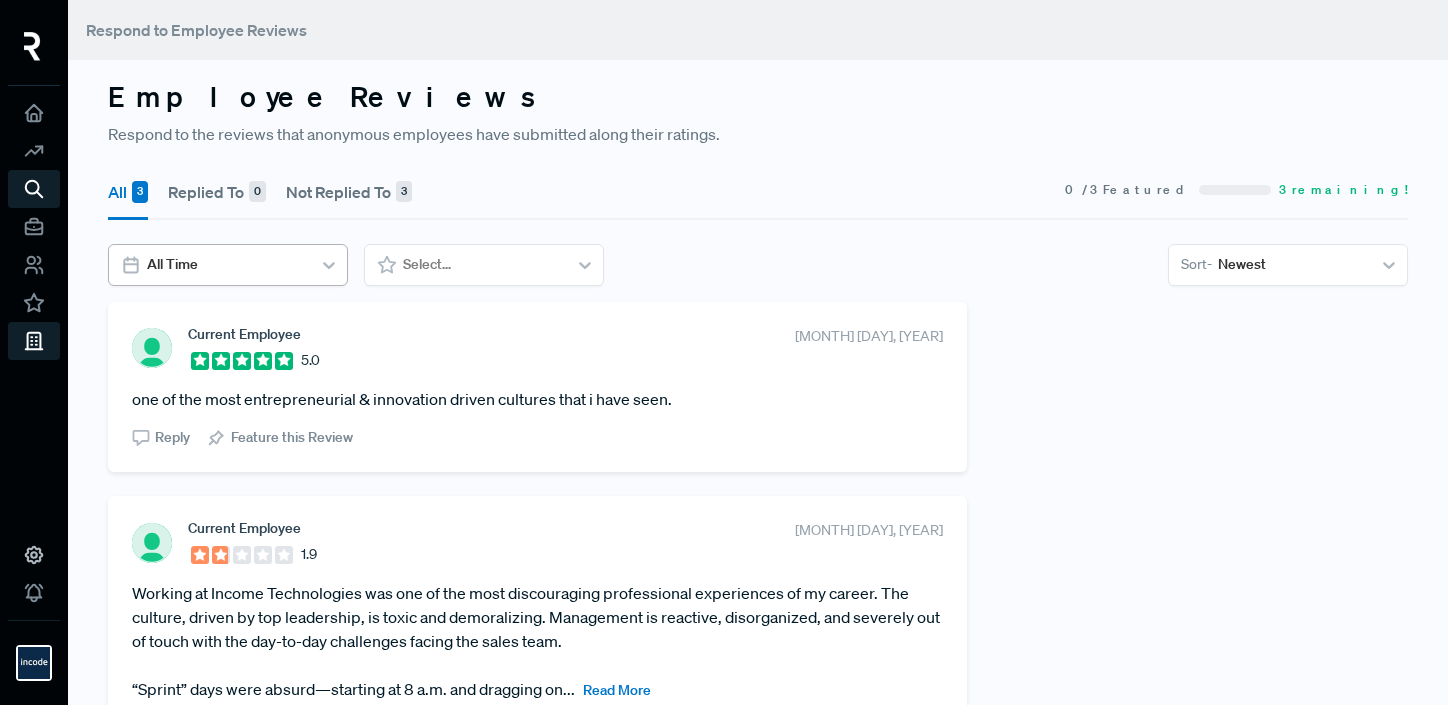 click 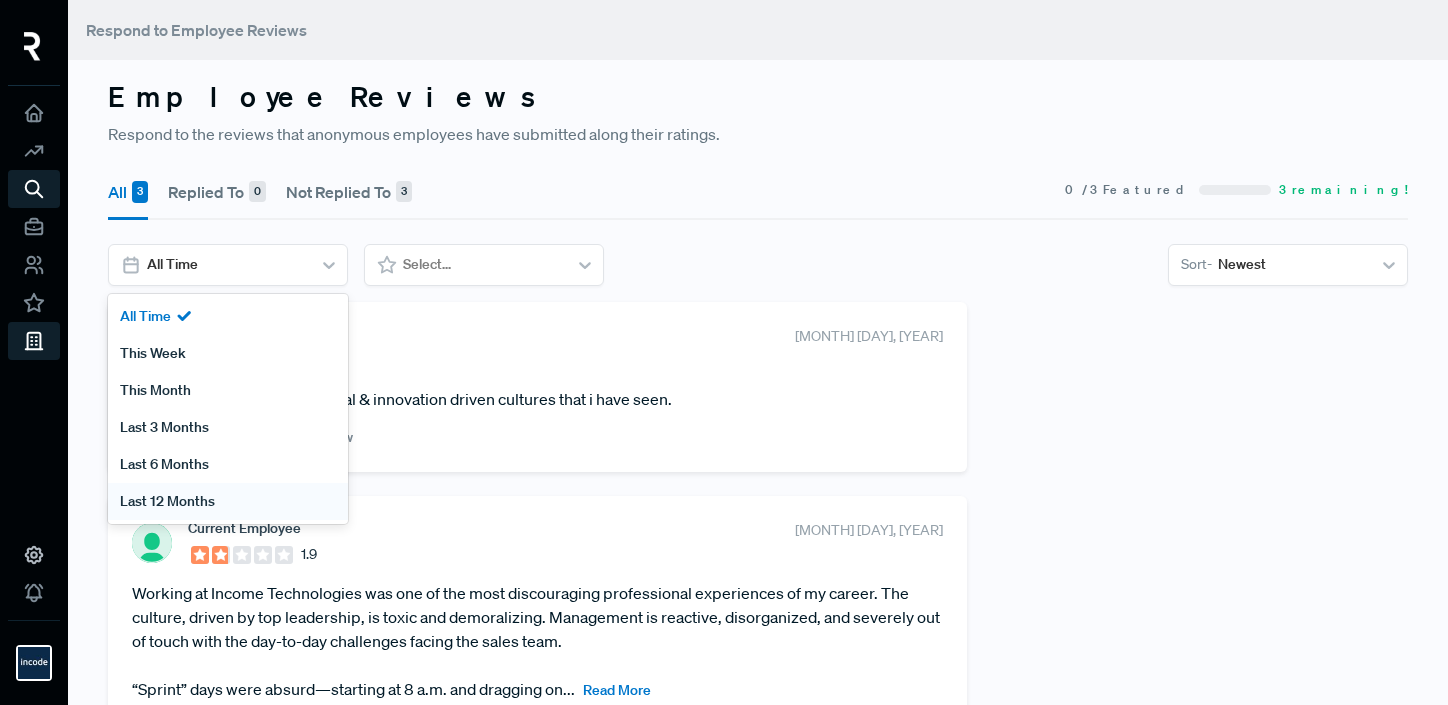 click on "Last 12 Months" at bounding box center (228, 501) 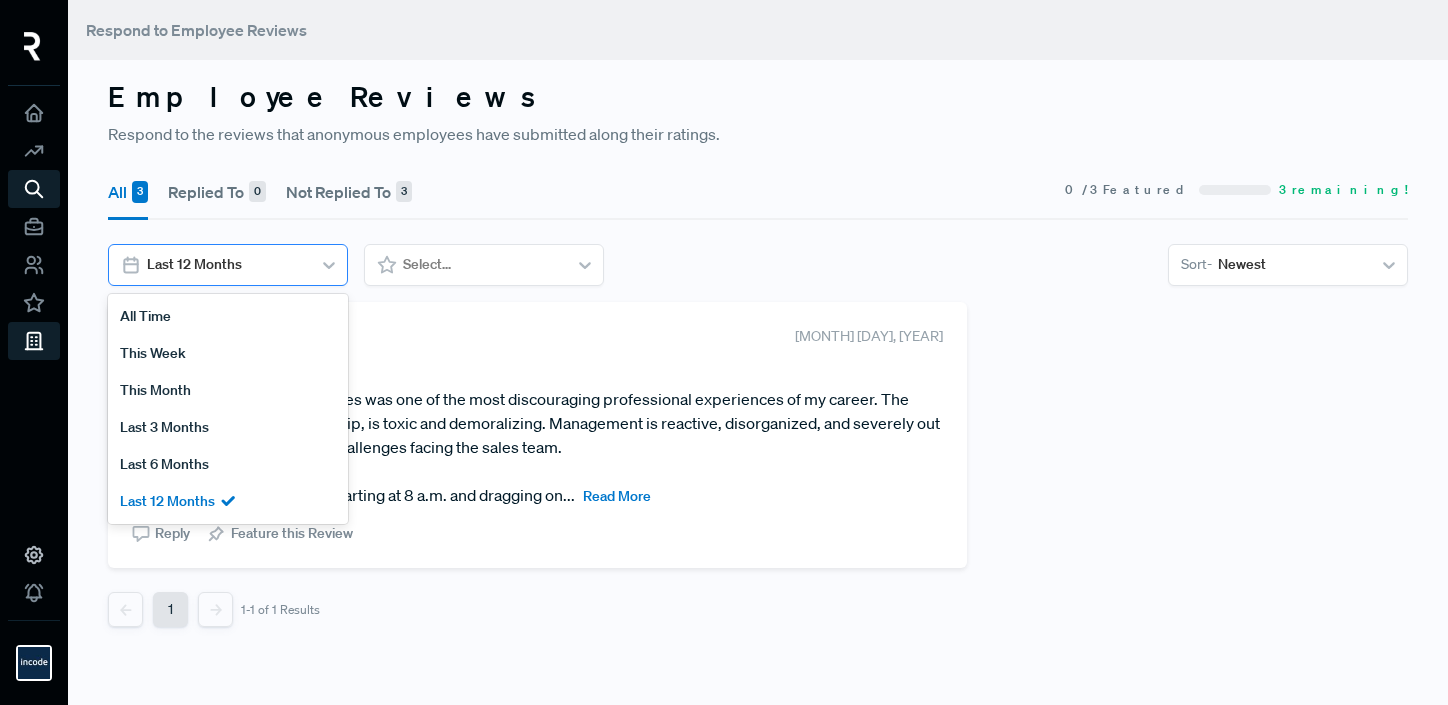 click 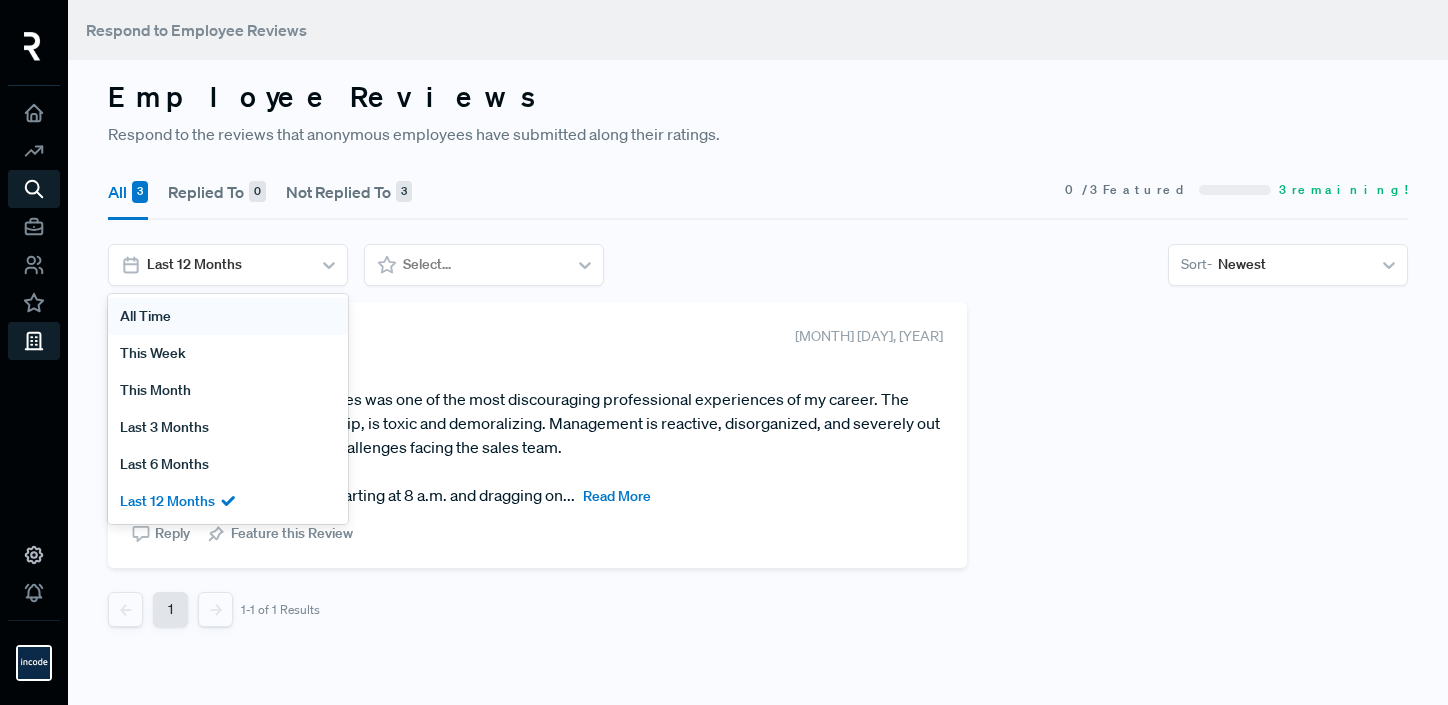 click on "All Time" at bounding box center [228, 316] 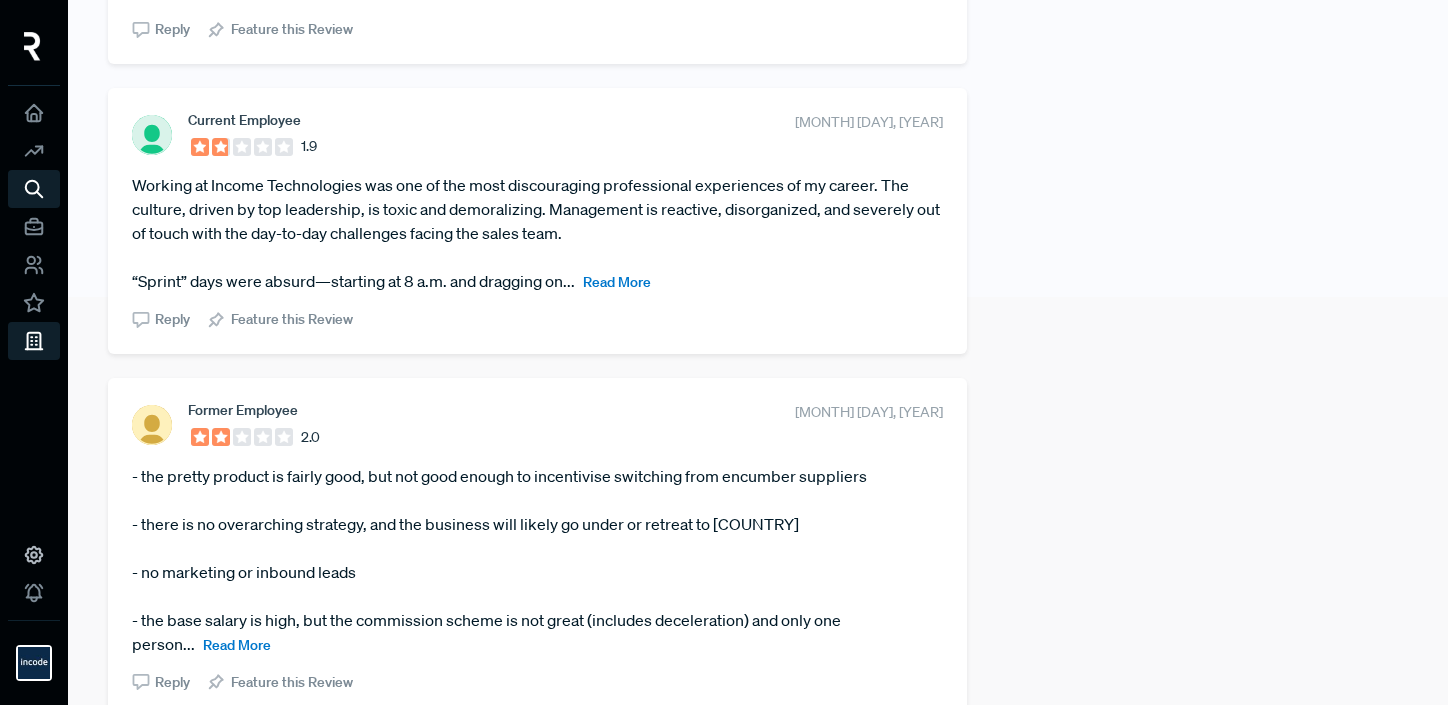 scroll, scrollTop: 410, scrollLeft: 0, axis: vertical 